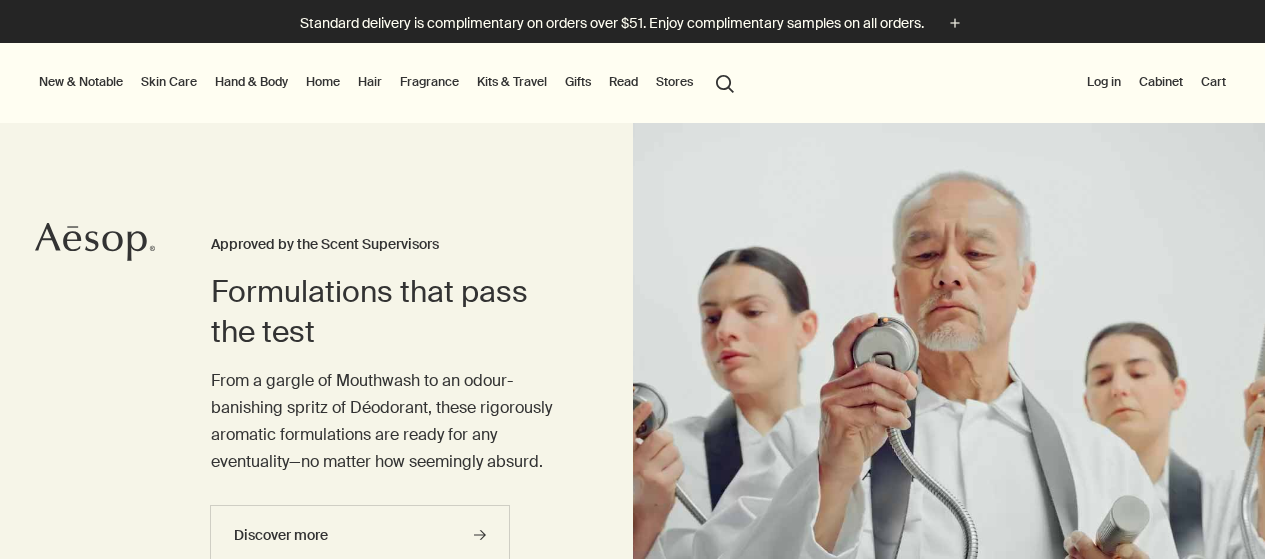 scroll, scrollTop: 0, scrollLeft: 0, axis: both 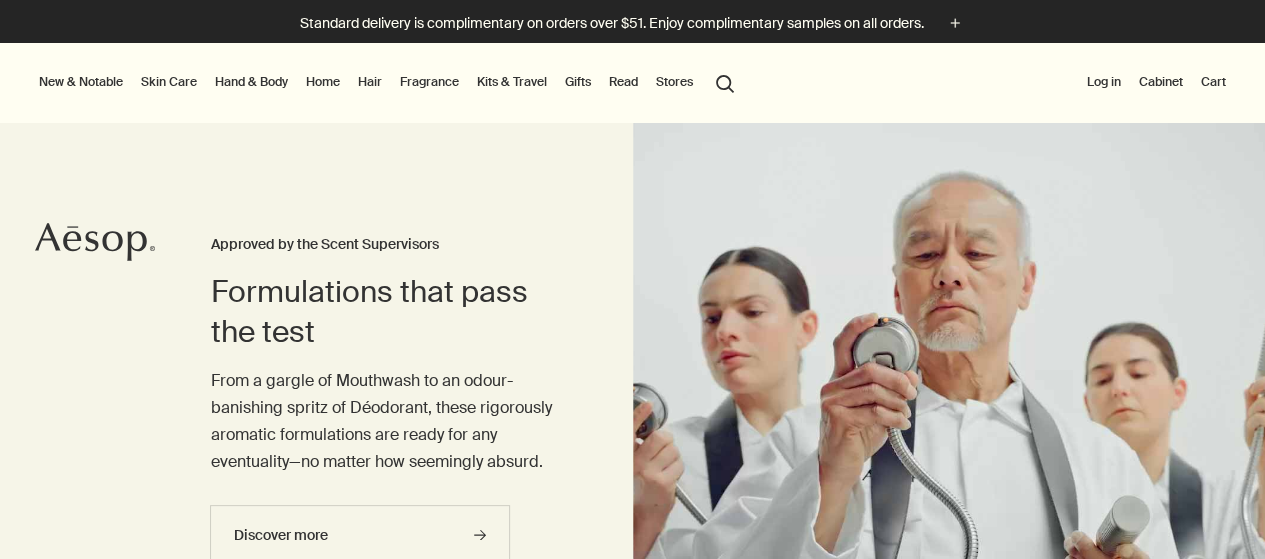 click on "Log in" at bounding box center [1104, 82] 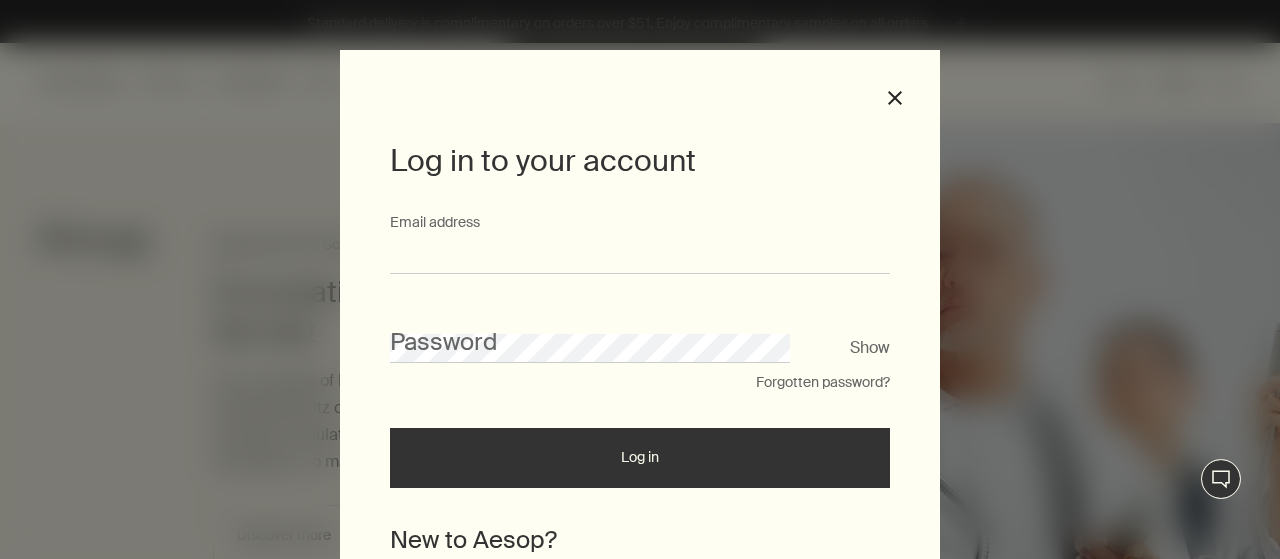 type on "**********" 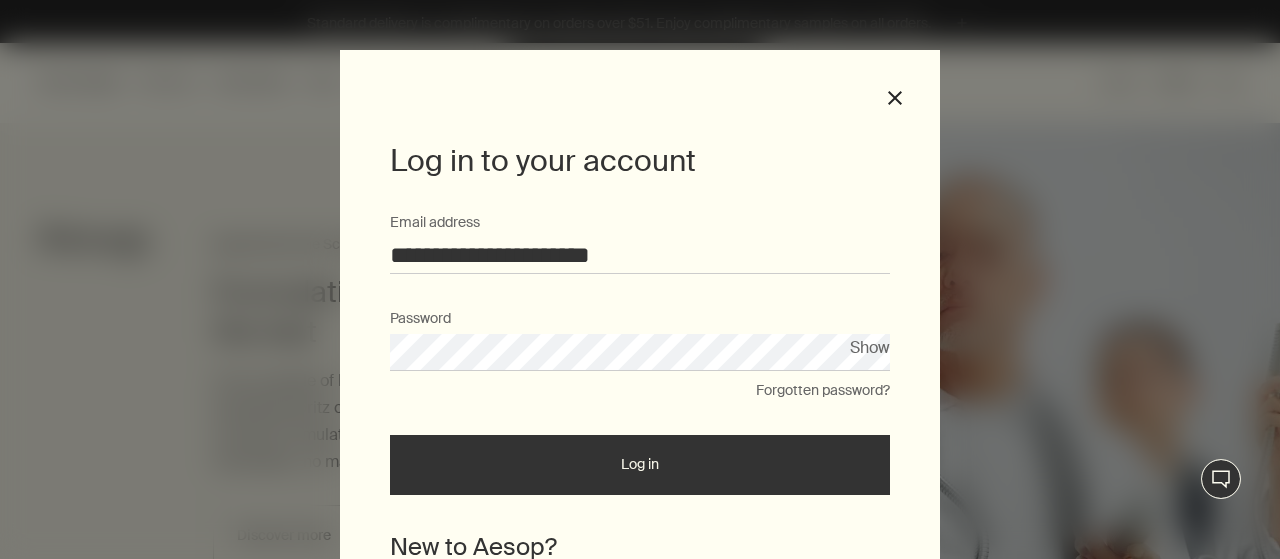 click on "Log in" at bounding box center [640, 465] 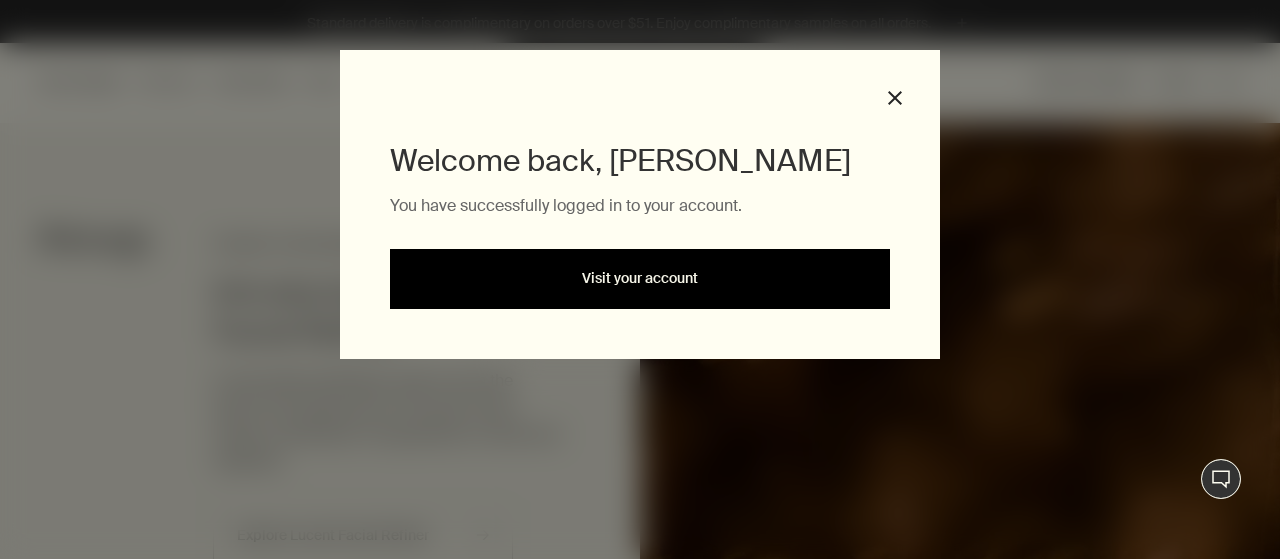 click on "Visit your account" at bounding box center (640, 279) 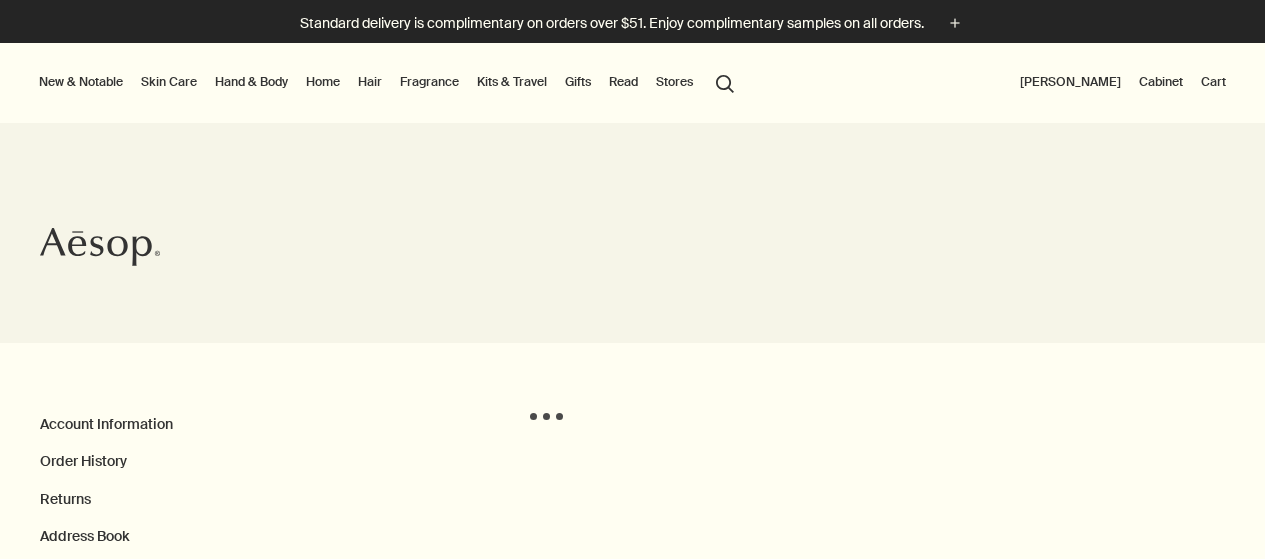 scroll, scrollTop: 0, scrollLeft: 0, axis: both 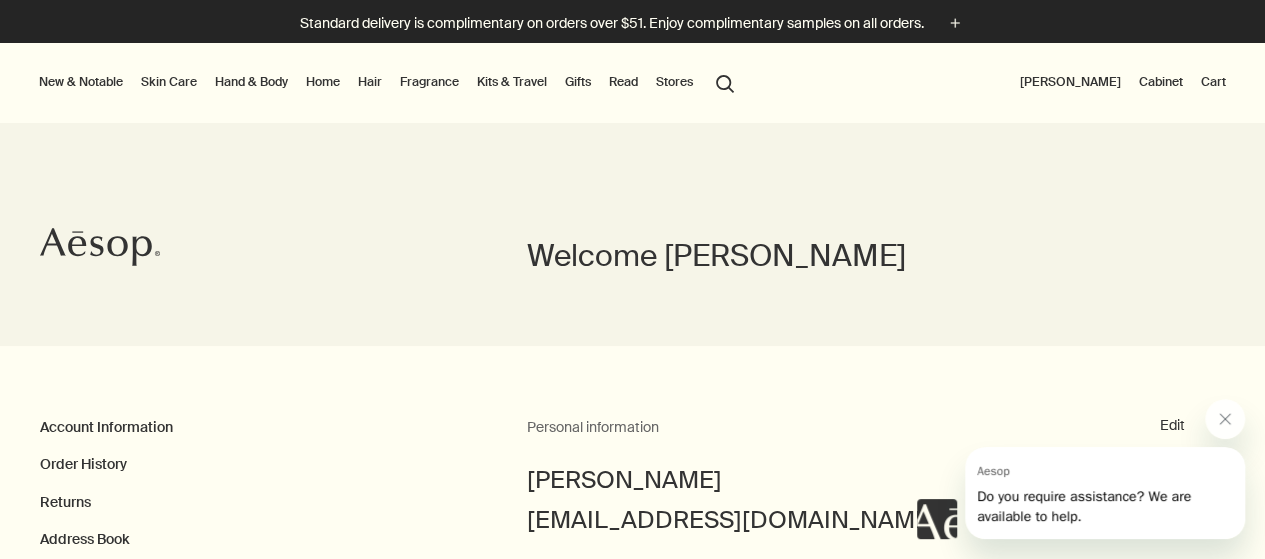 click on "Hand & Body" at bounding box center [251, 82] 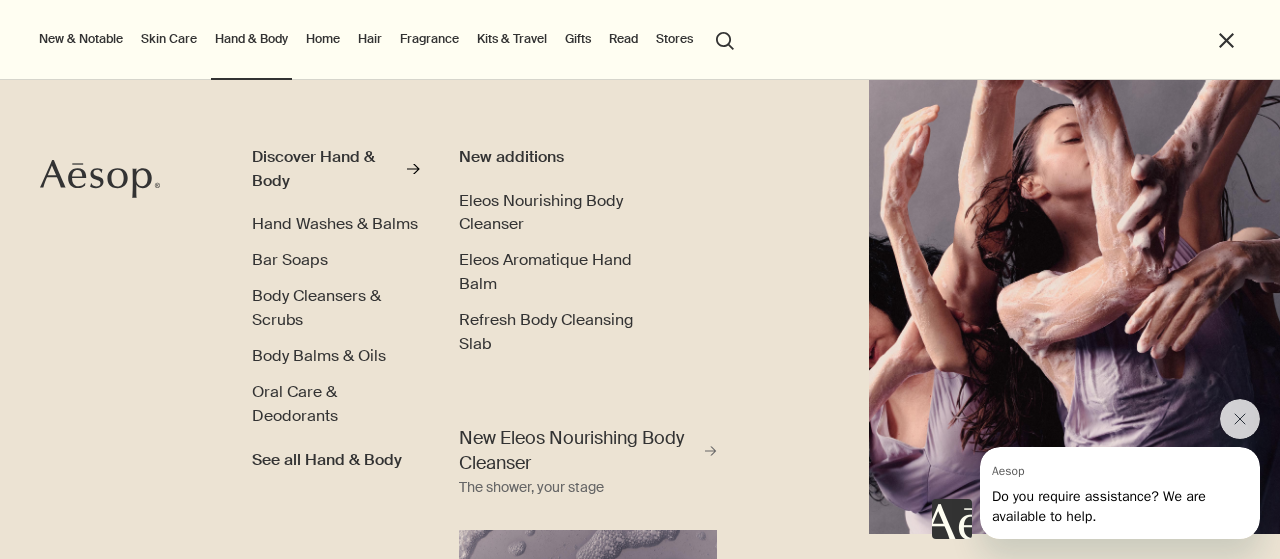 scroll, scrollTop: 0, scrollLeft: 0, axis: both 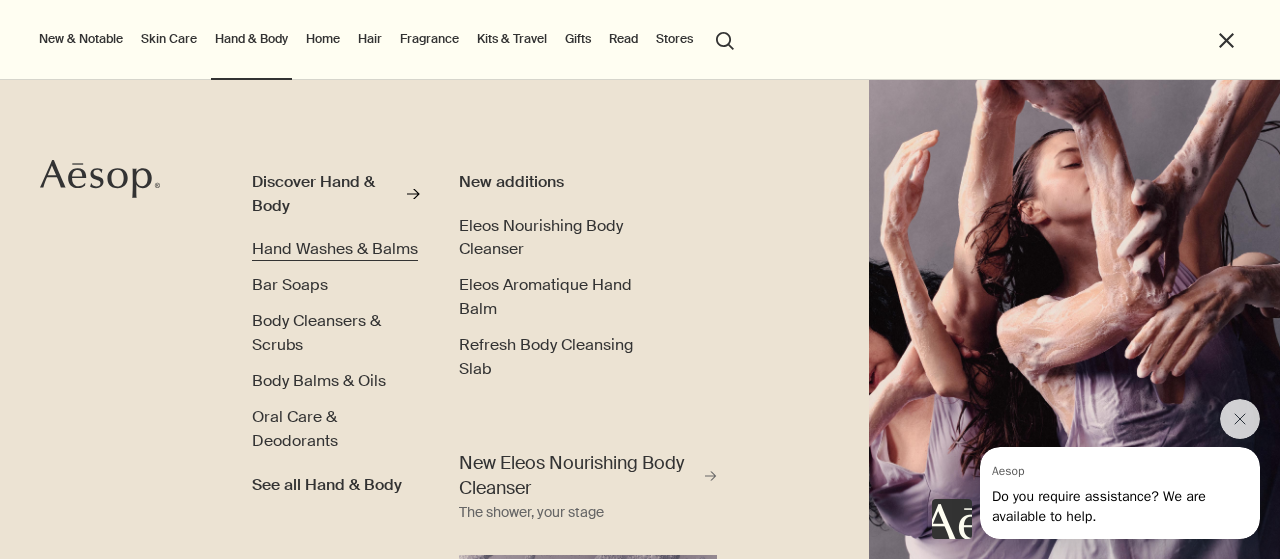 click on "Hand Washes & Balms" at bounding box center [335, 248] 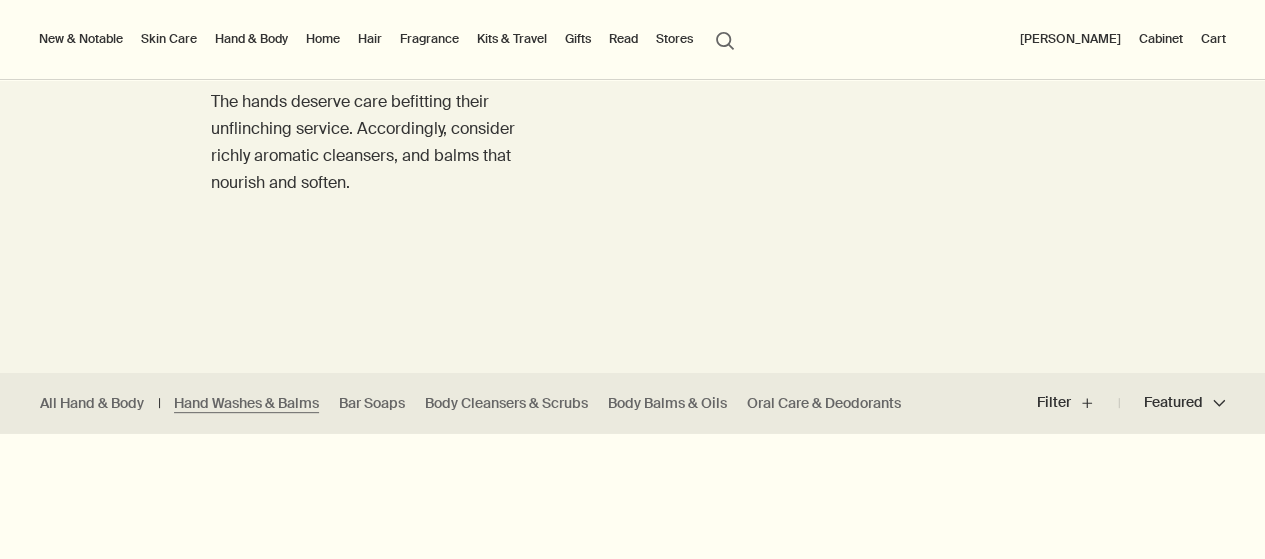 scroll, scrollTop: 200, scrollLeft: 0, axis: vertical 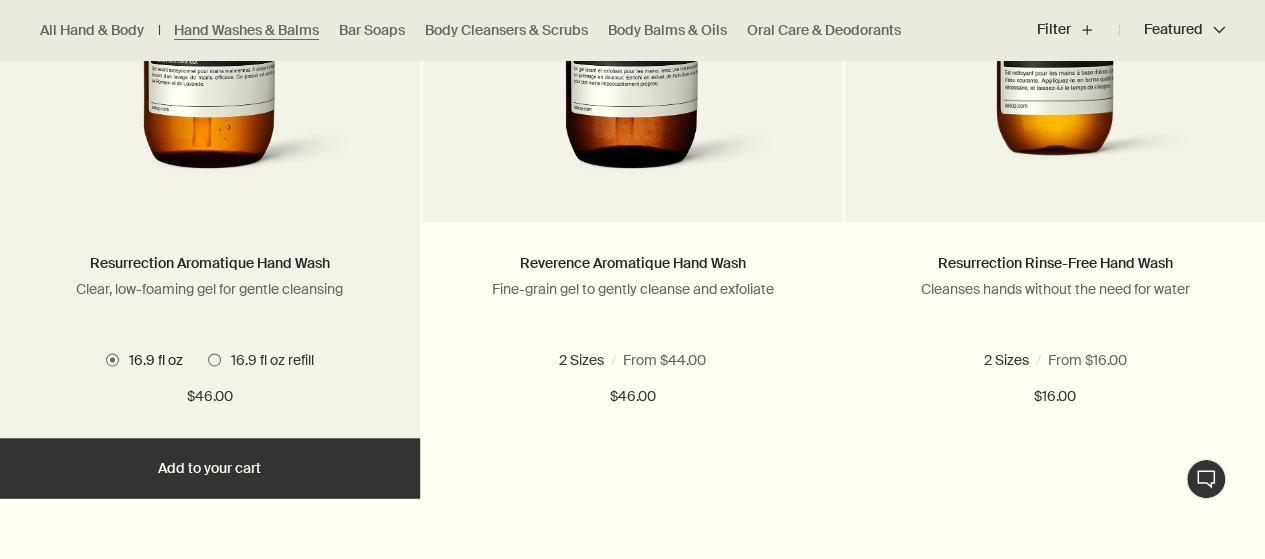click on "Add Add to your cart" at bounding box center (210, 468) 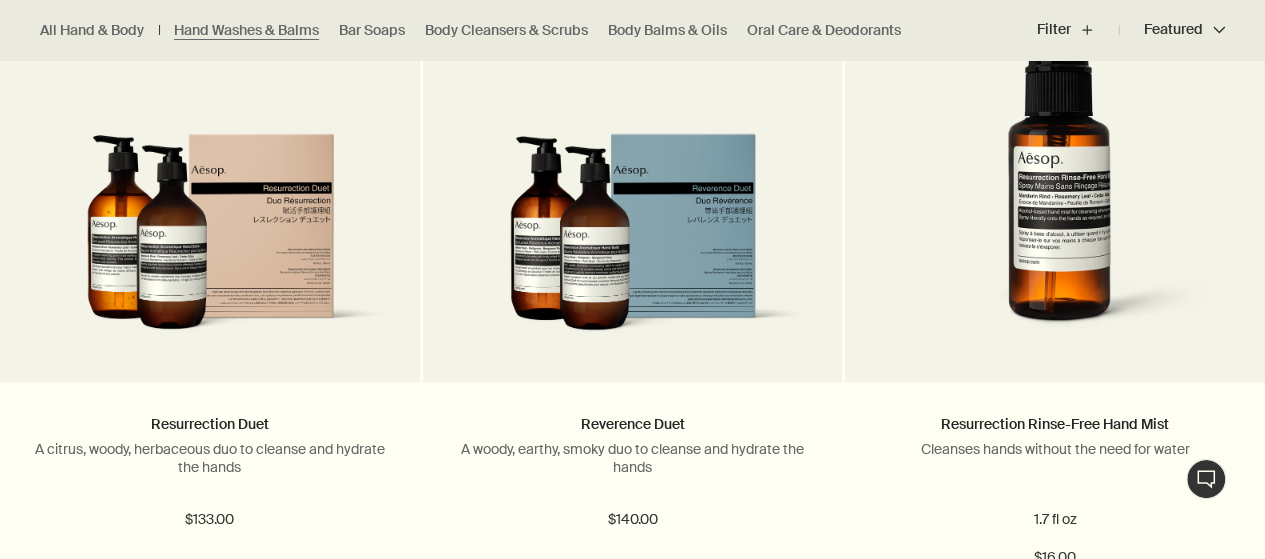 scroll, scrollTop: 2200, scrollLeft: 0, axis: vertical 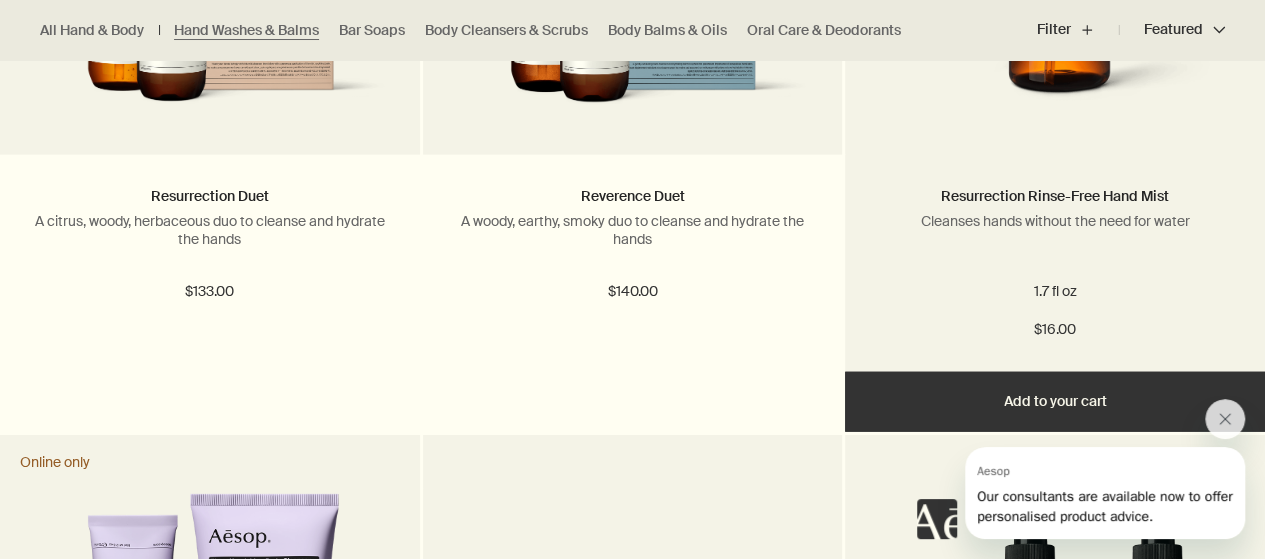 click on "Add Add to your cart" at bounding box center (1055, 402) 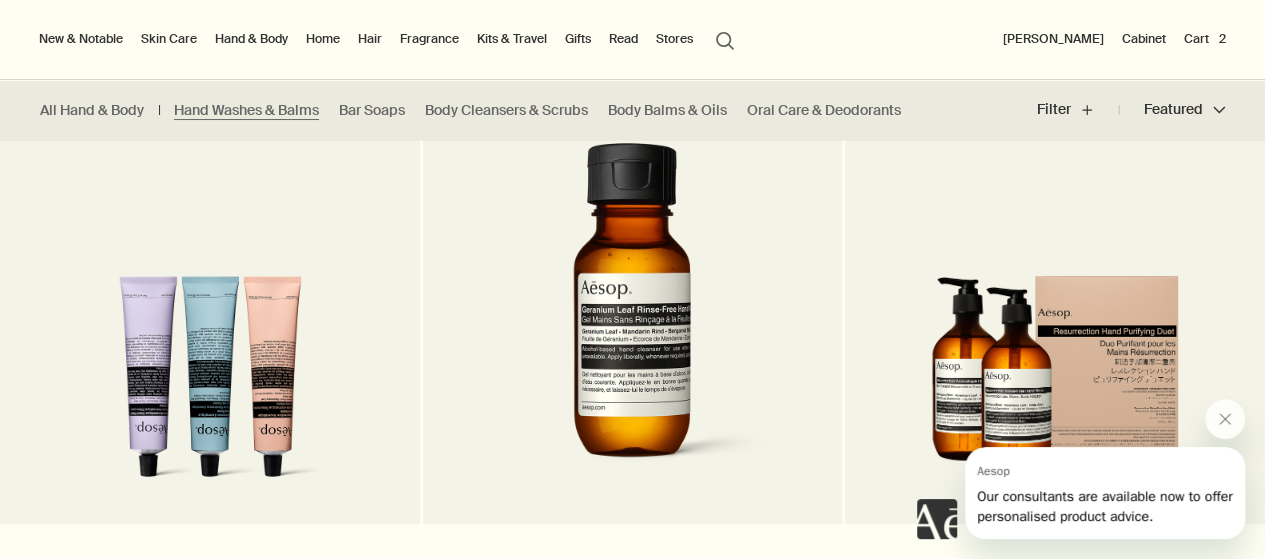 scroll, scrollTop: 4100, scrollLeft: 0, axis: vertical 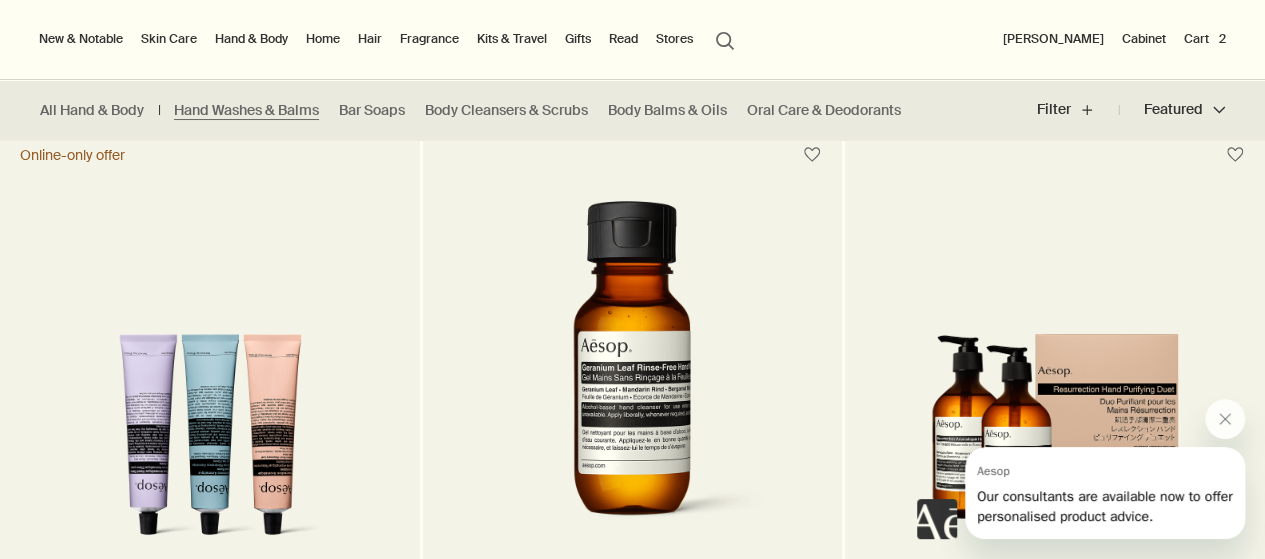 click on "Cart 2" at bounding box center [1205, 39] 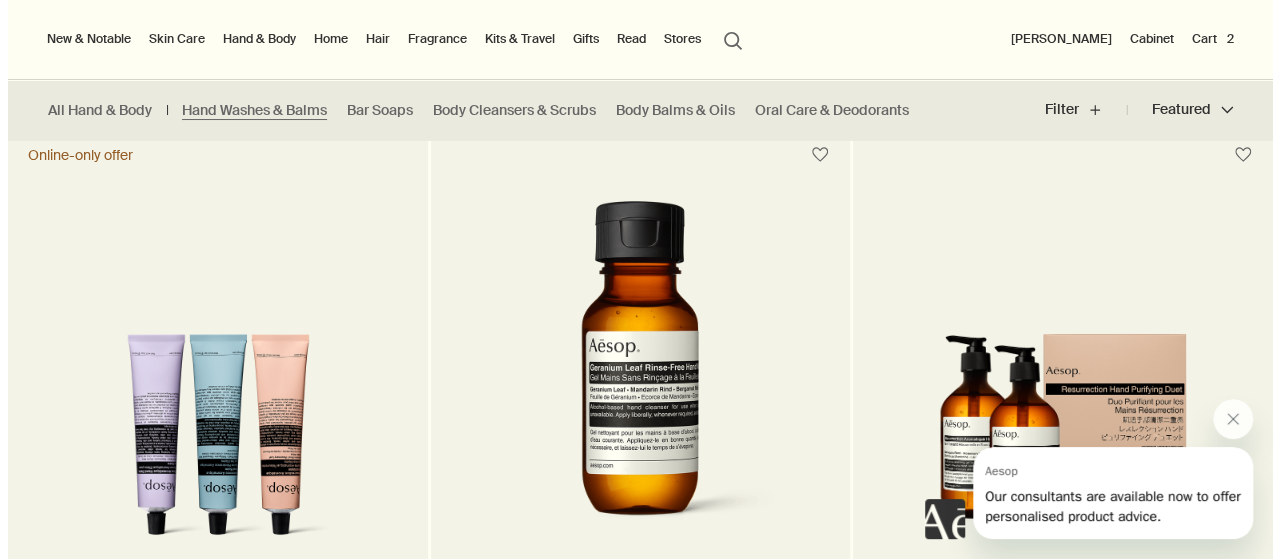 scroll, scrollTop: 0, scrollLeft: 0, axis: both 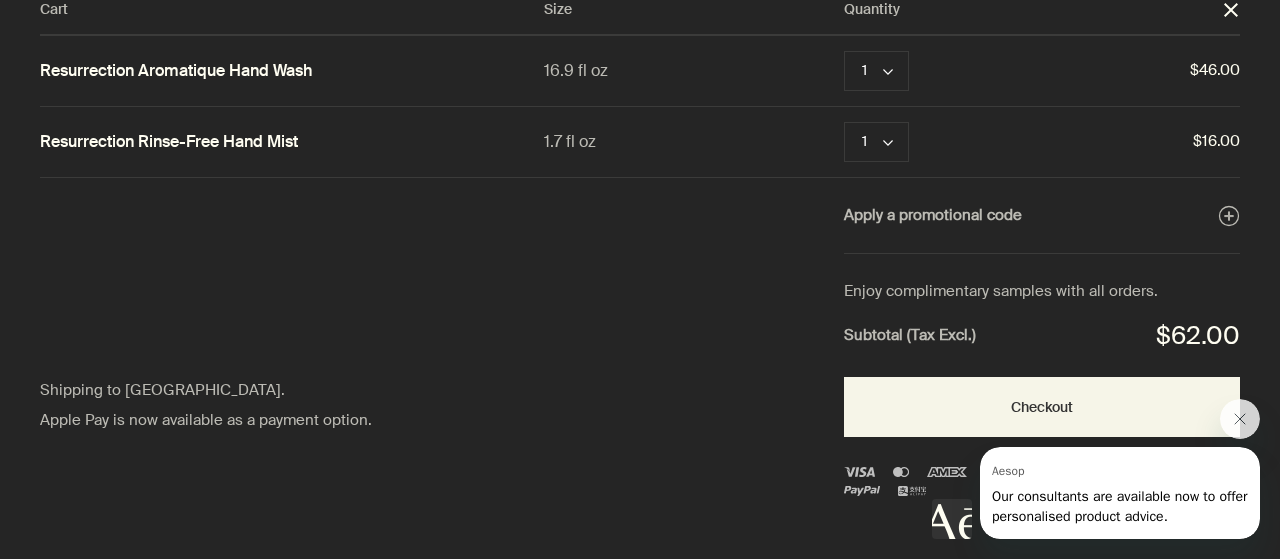 click at bounding box center (1096, 469) 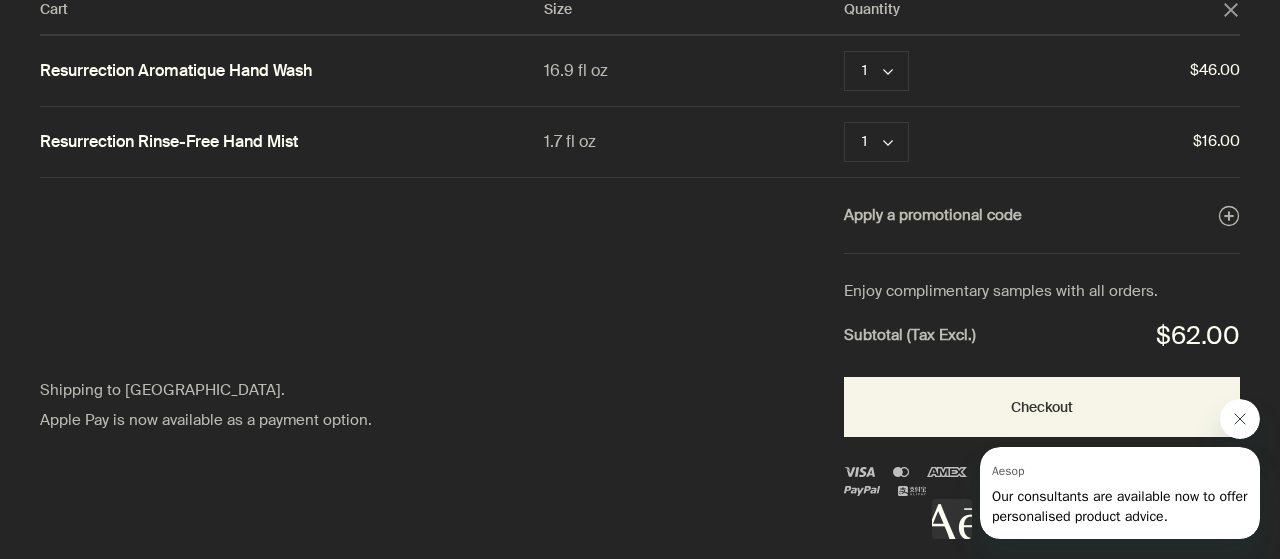 drag, startPoint x: 1239, startPoint y: 414, endPoint x: 1230, endPoint y: 421, distance: 11.401754 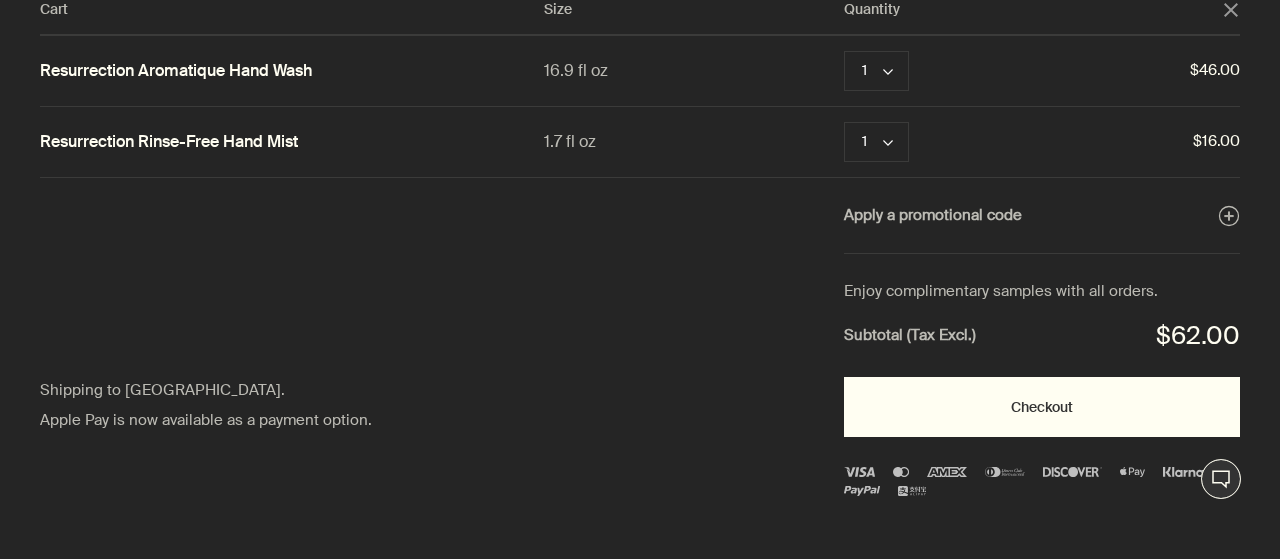 click on "Checkout" at bounding box center [1042, 407] 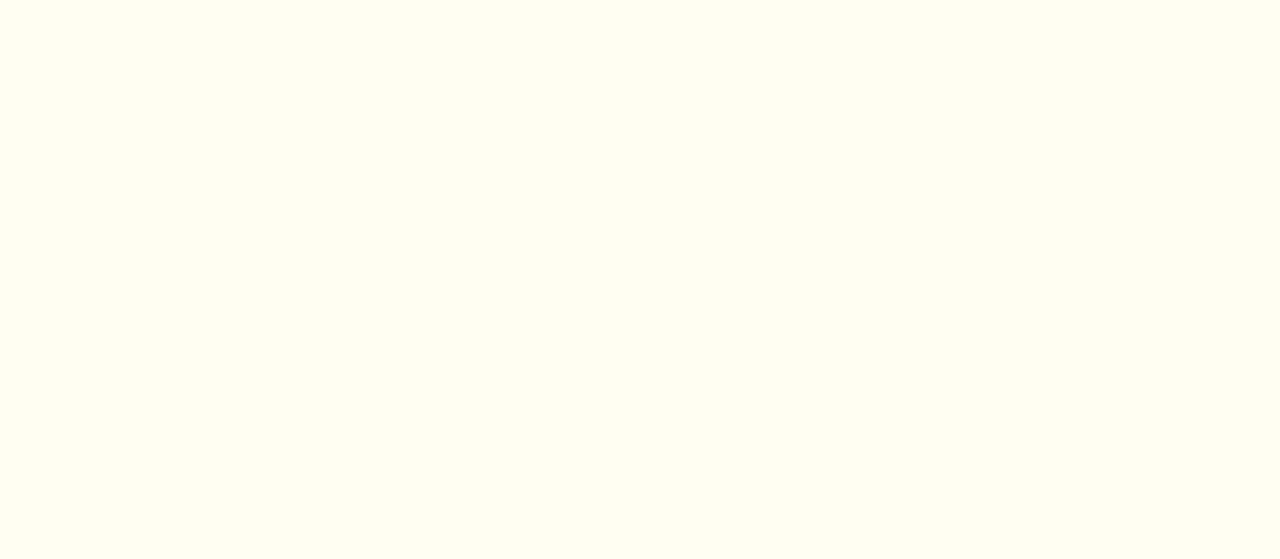 scroll, scrollTop: 0, scrollLeft: 0, axis: both 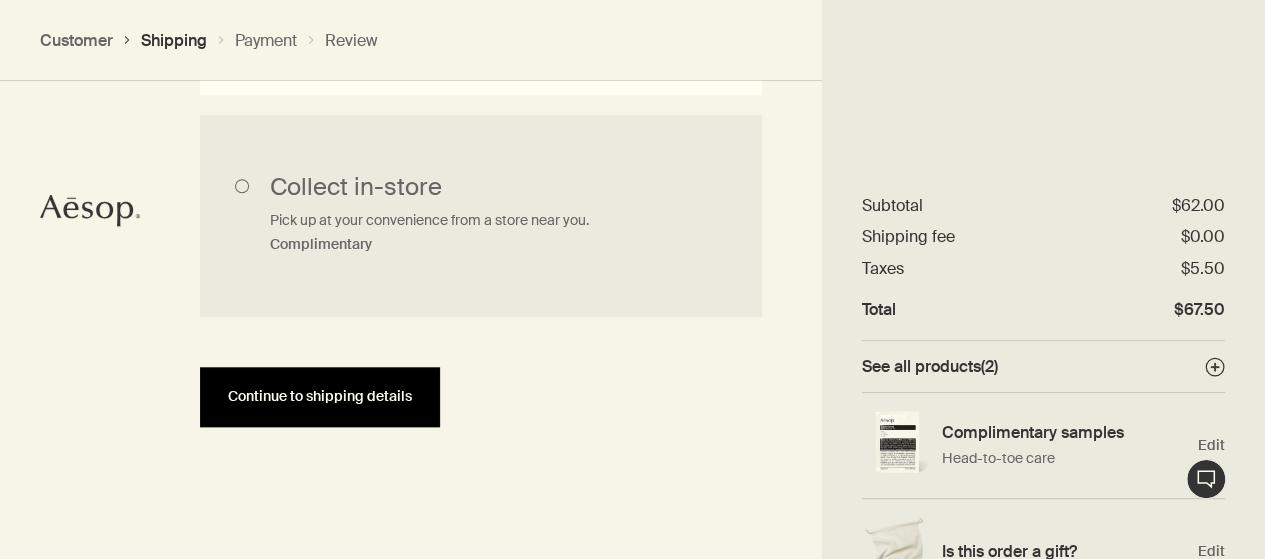 click on "Continue to shipping details" at bounding box center (320, 396) 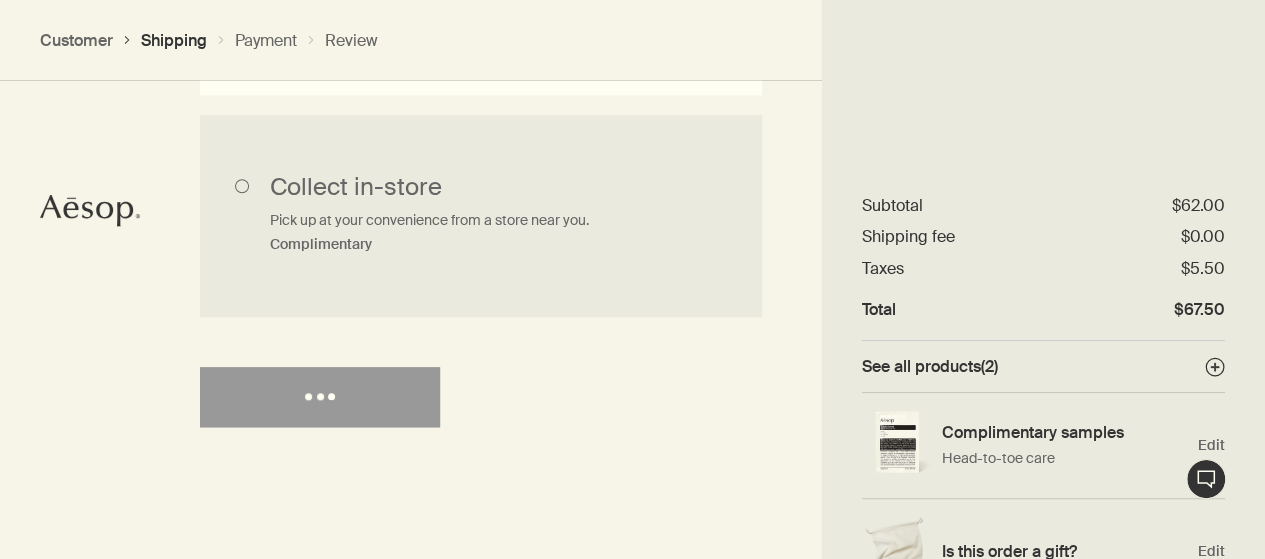 select on "US" 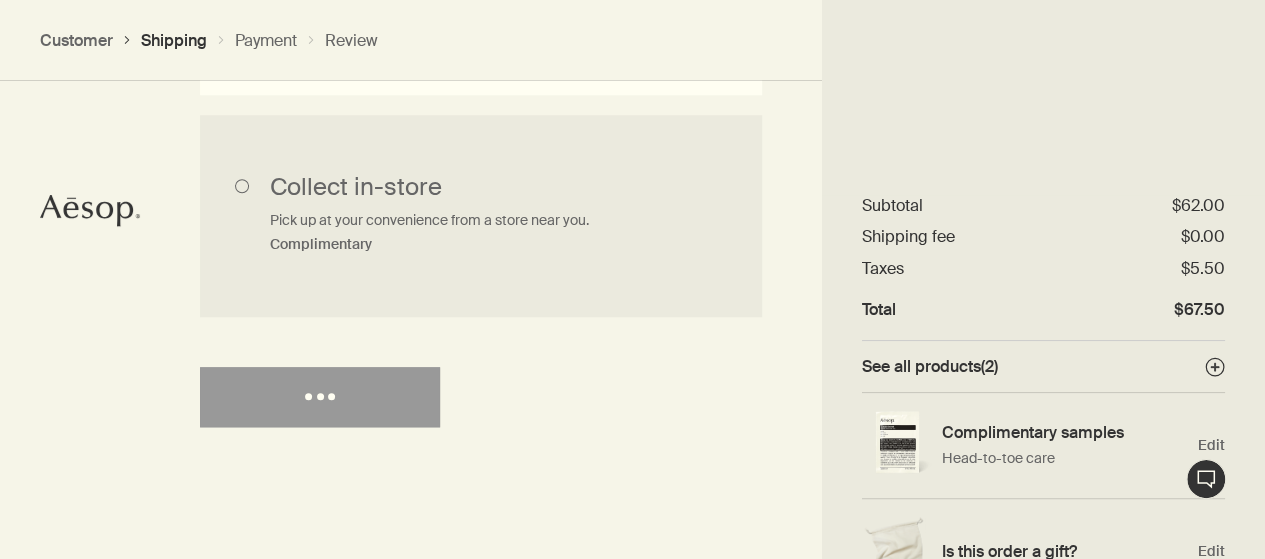 select on "US" 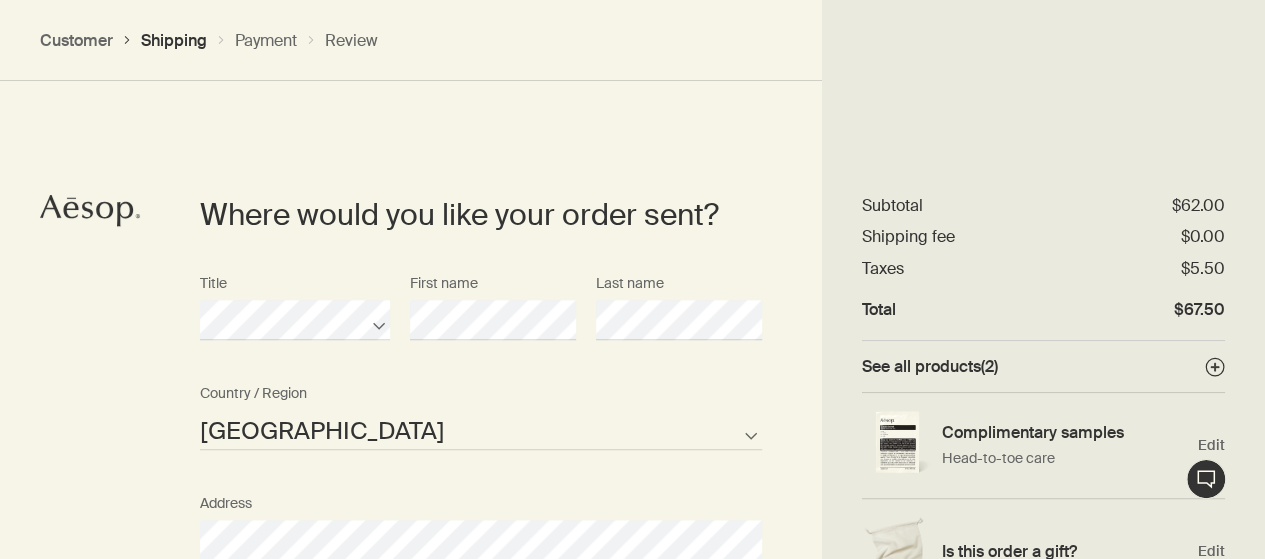 scroll, scrollTop: 964, scrollLeft: 0, axis: vertical 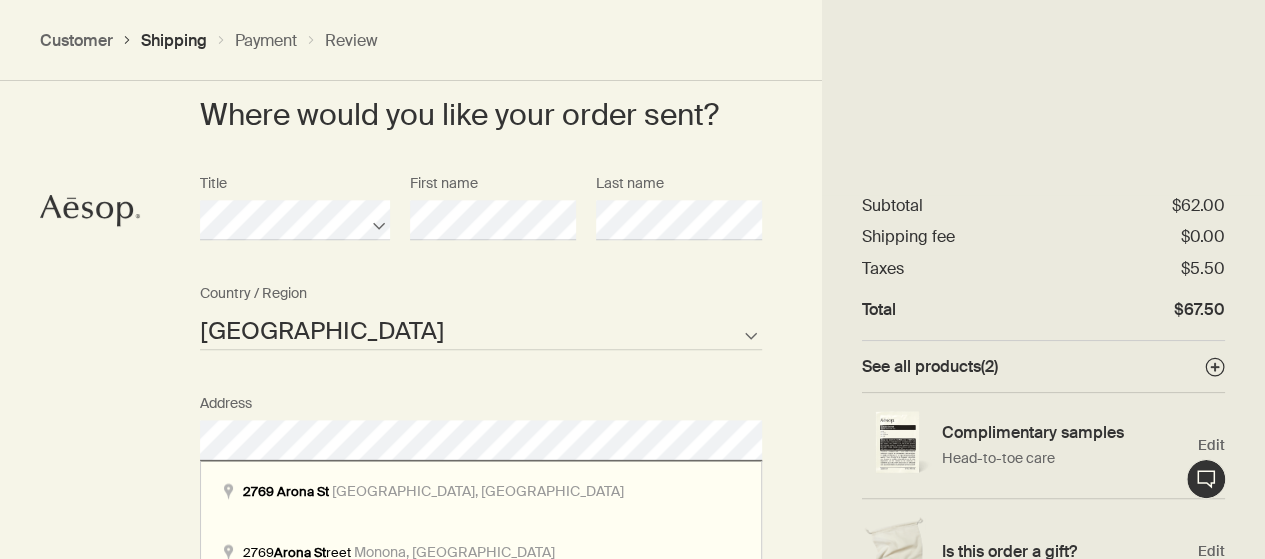 click on "Where would you like your order sent? Title First name Last name [GEOGRAPHIC_DATA] Not listed Country / Region Address Apartment/Unit # Company City State/Province Zipcode AFG ALB DZA ASM AND AGO AIA ATA ATG ARG ARM ABW AUS AUT AZE BHS BHR BGD BRB BLR BEL BLZ BEN BMU BTN BOL BIH BWA BRA IOT VGB BRN BGR BFA BDI KHM CMR CAN CPV CYM CAF TCD CHL CHN CXR CCK COL COM COK CRI HRV CUB CUW CYP CZE COD DNK DJI DMA DOM TLS ECU EGY SLV GNQ ERI EST ETH FLK FRO FJI FIN FRA PYF GAB GMB GEO DEU GHA GIB GRC GRL GRD GUM GTM GGY GIN GNB GUY HTI HND HKG HUN ISL IND IDN IRN IRQ IRL IMN ISR ITA CIV JAM JPN JEY JOR [PERSON_NAME] KIR XKX KWT KGZ LAO LVA LBN LSO LBR LBY LIE LTU LUX MAC MKD MDG MWI MYS MDV MLI MLT MHL MRT MUS MYT MEX FSM MDA MCO MNG MNE MSR MAR MOZ MMR NAM NRU NPL NLD ANT NCL NZL NIC NER [PERSON_NAME] PRK MNP NOR OMN PAK PLW PSE PAN PNG PRY PER PHL PCN POL PRT PRI QAT COG REU ROU RUS RWA BLM SHN KNA LCA MAF SPM VCT WSM SMR STP [PERSON_NAME] SRB SYC SLE SGP SXM SVK SVN SLB SOM KOR ZAF SSD ESP LKA SDN SUR SJM SWZ SWE CHE SYR TWN" at bounding box center (481, 794) 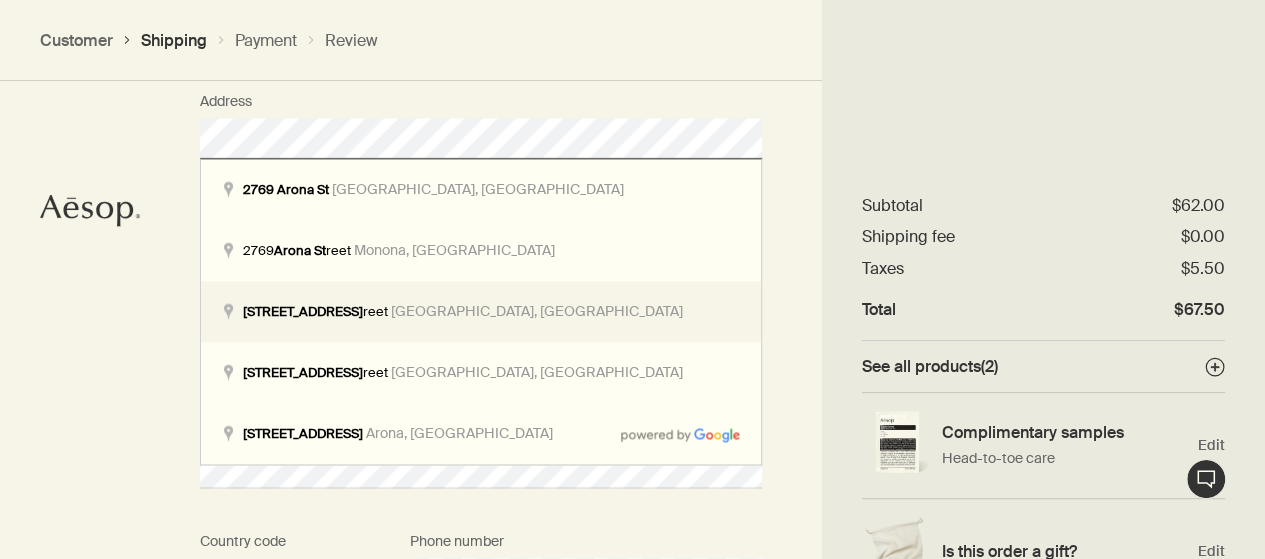 scroll, scrollTop: 1364, scrollLeft: 0, axis: vertical 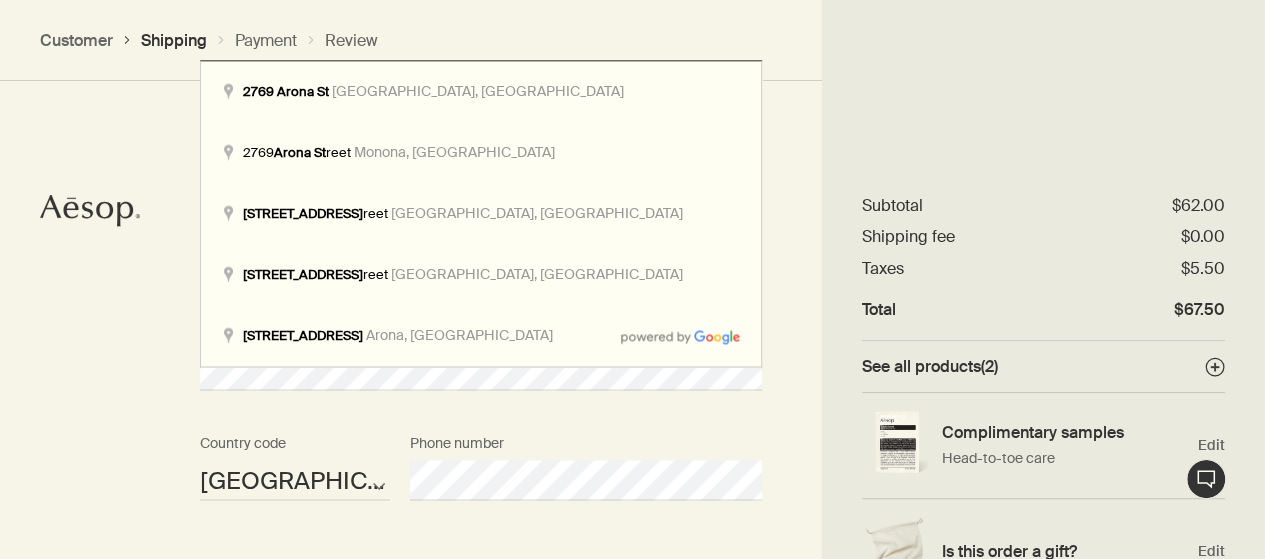 click on "Where would you like your order sent? Title First name Last name United States of America Not listed Country / Region Address Apartment/Unit # Company City State/Province Zipcode AFG ALB DZA ASM AND AGO AIA ATA ATG ARG ARM ABW AUS AUT AZE BHS BHR BGD BRB BLR BEL BLZ BEN BMU BTN BOL BIH BWA BRA IOT VGB BRN BGR BFA BDI KHM CMR CAN CPV CYM CAF TCD CHL CHN CXR CCK COL COM COK CRI HRV CUB CUW CYP CZE COD DNK DJI DMA DOM TLS ECU EGY SLV GNQ ERI EST ETH FLK FRO FJI FIN FRA PYF GAB GMB GEO DEU GHA GIB GRC GRL GRD GUM GTM GGY GIN GNB GUY HTI HND HKG HUN ISL IND IDN IRN IRQ IRL IMN ISR ITA CIV JAM JPN JEY JOR KAZ KEN KIR XKX KWT KGZ LAO LVA LBN LSO LBR LBY LIE LTU LUX MAC MKD MDG MWI MYS MDV MLI MLT MHL MRT MUS MYT MEX FSM MDA MCO MNG MNE MSR MAR MOZ MMR NAM NRU NPL NLD ANT NCL NZL NIC NER NGA NIU PRK MNP NOR OMN PAK PLW PSE PAN PNG PRY PER PHL PCN POL PRT PRI QAT COG REU ROU RUS RWA BLM SHN KNA LCA MAF SPM VCT WSM SMR STP SAU SEN SRB SYC SLE SGP SXM SVK SVN SLB SOM KOR ZAF SSD ESP LKA SDN SUR SJM SWZ SWE CHE SYR TWN" at bounding box center [481, 162] 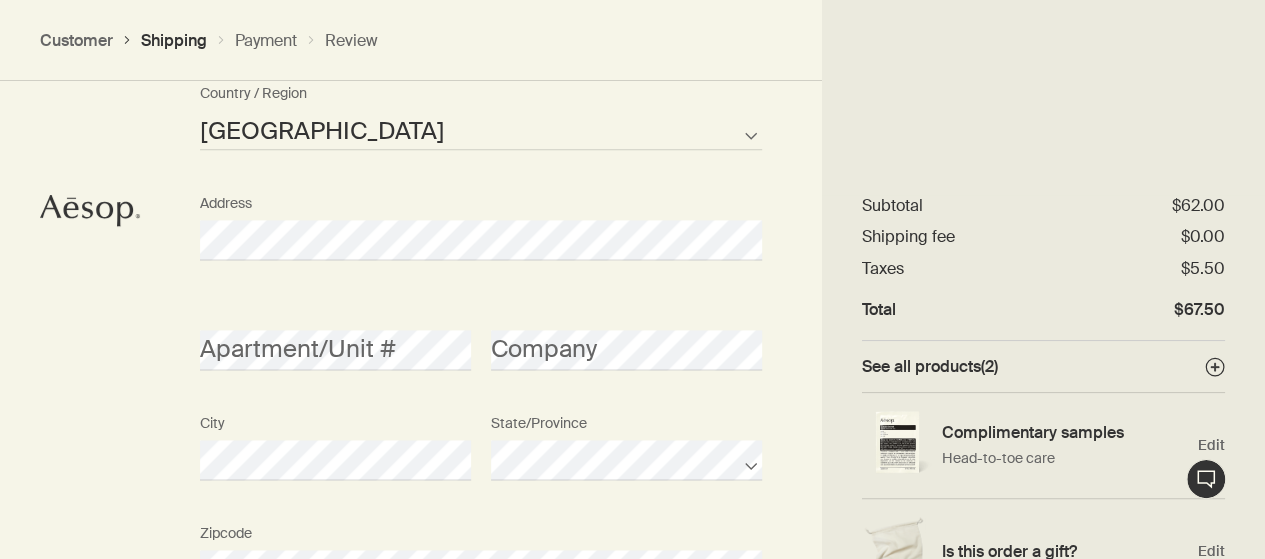 scroll, scrollTop: 1164, scrollLeft: 0, axis: vertical 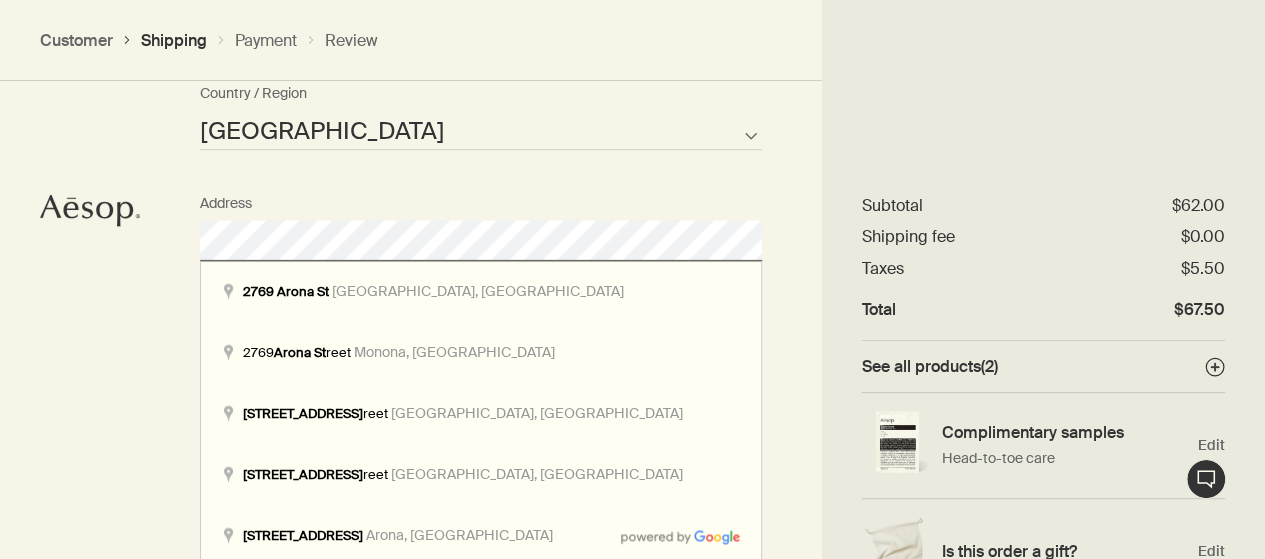 click on "Live Assistance
Order placed by Edit
Delivery method Edit
Where would you like your order sent? Title First name Last name United States of America Not listed Country / Region Address Apartment/Unit # Company City State/Province Zipcode AFG ALB DZA ASM AND AGO AIA ATA ATG ARG ARM ABW AUS AUT AZE BHS BHR BGD BRB BLR BEL BLZ BEN BMU BTN BOL BIH BWA BRA IOT VGB BRN BGR BFA BDI KHM CMR CAN CPV CYM CAF TCD CHL CHN CXR CCK COL COM COK CRI HRV CUB CUW CYP CZE COD DNK DJI DMA DOM TLS ECU EGY SLV GNQ ERI EST ETH FLK FRO FJI FIN FRA PYF GAB GMB GEO DEU GHA GIB GRC GRL GRD GUM GTM GGY GIN GNB GUY HTI HND HKG HUN ISL IND IDN IRN IRQ IRL IMN ISR ITA CIV JAM JPN JEY JOR KAZ KEN KIR XKX KWT KGZ LAO LVA LBN LSO LBR LBY LIE LTU LUX MAC MKD MDG MWI MYS MDV MLI MLT MHL MRT MUS MYT MEX FSM MDA MCO MNG MNE MSR MAR MOZ MMR NAM NRU NPL NLD ANT NCL NZL NIC NER NGA NIU PRK MNP NOR OMN PAK PLW PSE PAN PNG PRY PER PHL PCN POL PRT PRI ." at bounding box center (632, -101) 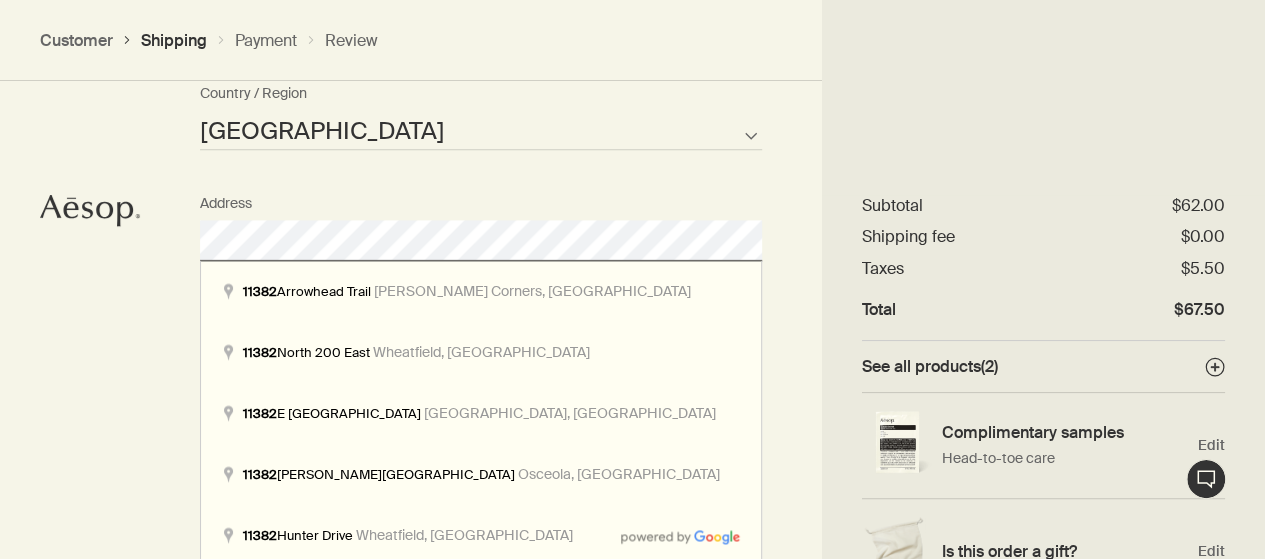 click on "Where would you like your order sent? Title First name Last name United States of America Not listed Country / Region Address Apartment/Unit # Company City State/Province Zipcode AFG ALB DZA ASM AND AGO AIA ATA ATG ARG ARM ABW AUS AUT AZE BHS BHR BGD BRB BLR BEL BLZ BEN BMU BTN BOL BIH BWA BRA IOT VGB BRN BGR BFA BDI KHM CMR CAN CPV CYM CAF TCD CHL CHN CXR CCK COL COM COK CRI HRV CUB CUW CYP CZE COD DNK DJI DMA DOM TLS ECU EGY SLV GNQ ERI EST ETH FLK FRO FJI FIN FRA PYF GAB GMB GEO DEU GHA GIB GRC GRL GRD GUM GTM GGY GIN GNB GUY HTI HND HKG HUN ISL IND IDN IRN IRQ IRL IMN ISR ITA CIV JAM JPN JEY JOR KAZ KEN KIR XKX KWT KGZ LAO LVA LBN LSO LBR LBY LIE LTU LUX MAC MKD MDG MWI MYS MDV MLI MLT MHL MRT MUS MYT MEX FSM MDA MCO MNG MNE MSR MAR MOZ MMR NAM NRU NPL NLD ANT NCL NZL NIC NER NGA NIU PRK MNP NOR OMN PAK PLW PSE PAN PNG PRY PER PHL PCN POL PRT PRI QAT COG REU ROU RUS RWA BLM SHN KNA LCA MAF SPM VCT WSM SMR STP SAU SEN SRB SYC SLE SGP SXM SVK SVN SLB SOM KOR ZAF SSD ESP LKA SDN SUR SJM SWZ SWE CHE SYR TWN" at bounding box center [481, 362] 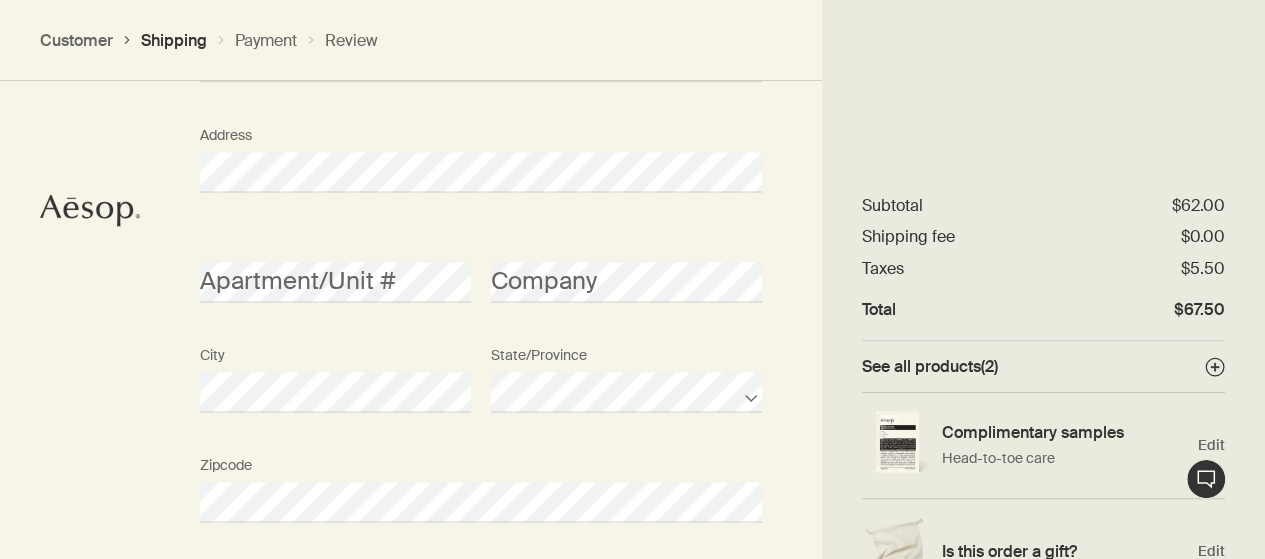 scroll, scrollTop: 1264, scrollLeft: 0, axis: vertical 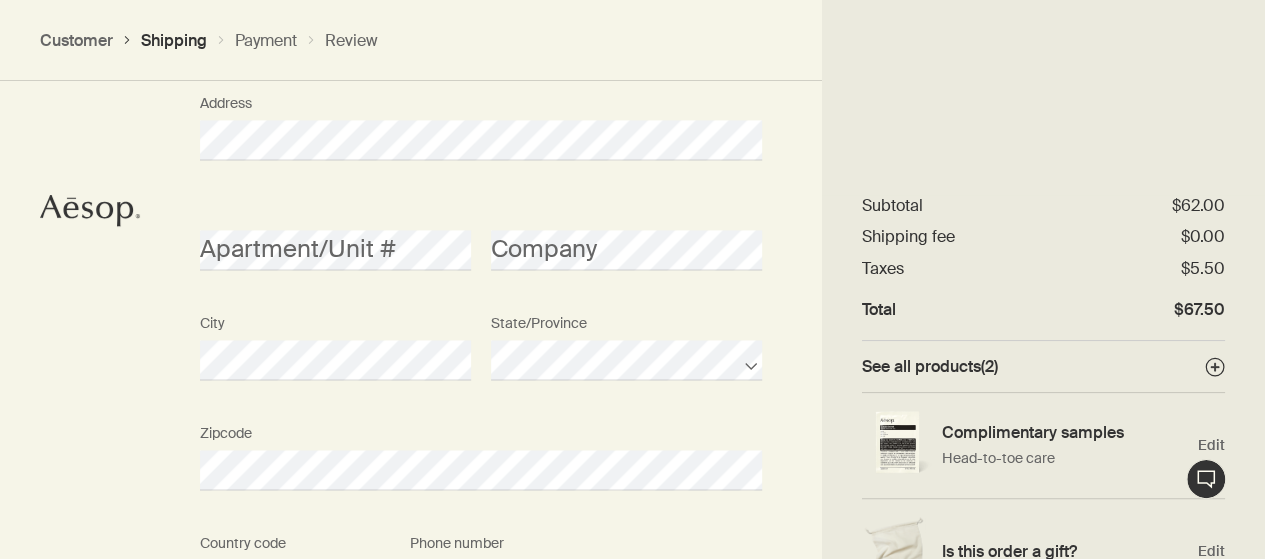 click on "Where would you like your order sent? Title First name Last name United States of America Not listed Country / Region Address Apartment/Unit # Company City State/Province Zipcode AFG ALB DZA ASM AND AGO AIA ATA ATG ARG ARM ABW AUS AUT AZE BHS BHR BGD BRB BLR BEL BLZ BEN BMU BTN BOL BIH BWA BRA IOT VGB BRN BGR BFA BDI KHM CMR CAN CPV CYM CAF TCD CHL CHN CXR CCK COL COM COK CRI HRV CUB CUW CYP CZE COD DNK DJI DMA DOM TLS ECU EGY SLV GNQ ERI EST ETH FLK FRO FJI FIN FRA PYF GAB GMB GEO DEU GHA GIB GRC GRL GRD GUM GTM GGY GIN GNB GUY HTI HND HKG HUN ISL IND IDN IRN IRQ IRL IMN ISR ITA CIV JAM JPN JEY JOR KAZ KEN KIR XKX KWT KGZ LAO LVA LBN LSO LBR LBY LIE LTU LUX MAC MKD MDG MWI MYS MDV MLI MLT MHL MRT MUS MYT MEX FSM MDA MCO MNG MNE MSR MAR MOZ MMR NAM NRU NPL NLD ANT NCL NZL NIC NER NGA NIU PRK MNP NOR OMN PAK PLW PSE PAN PNG PRY PER PHL PCN POL PRT PRI QAT COG REU ROU RUS RWA BLM SHN KNA LCA MAF SPM VCT WSM SMR STP SAU SEN SRB SYC SLE SGP SXM SVK SVN SLB SOM KOR ZAF SSD ESP LKA SDN SUR SJM SWZ SWE CHE SYR TWN" at bounding box center (481, 262) 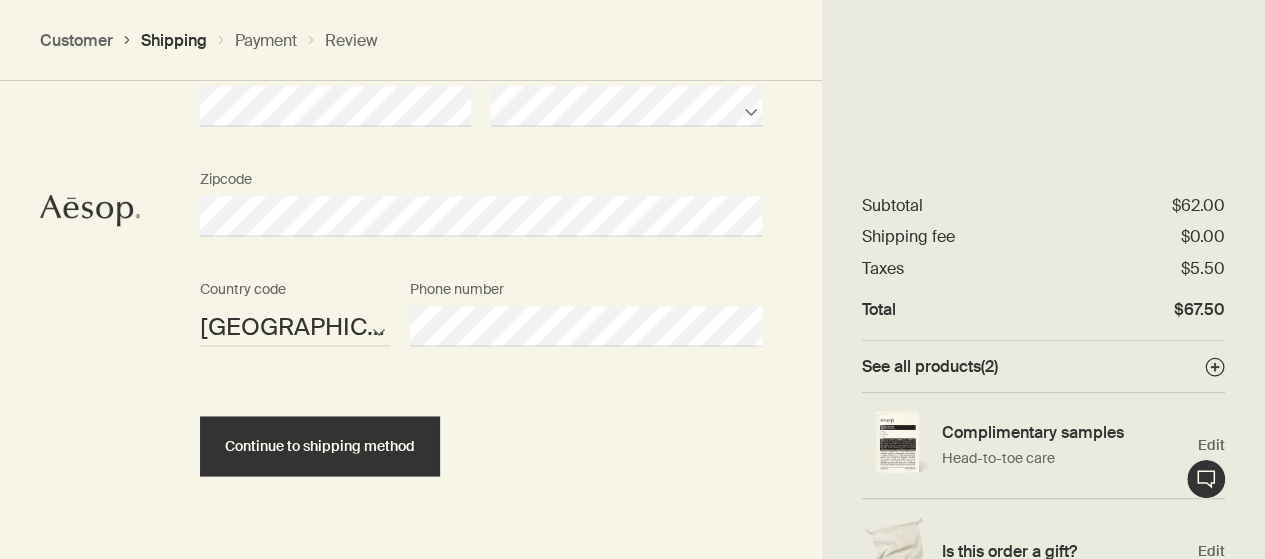 scroll, scrollTop: 1564, scrollLeft: 0, axis: vertical 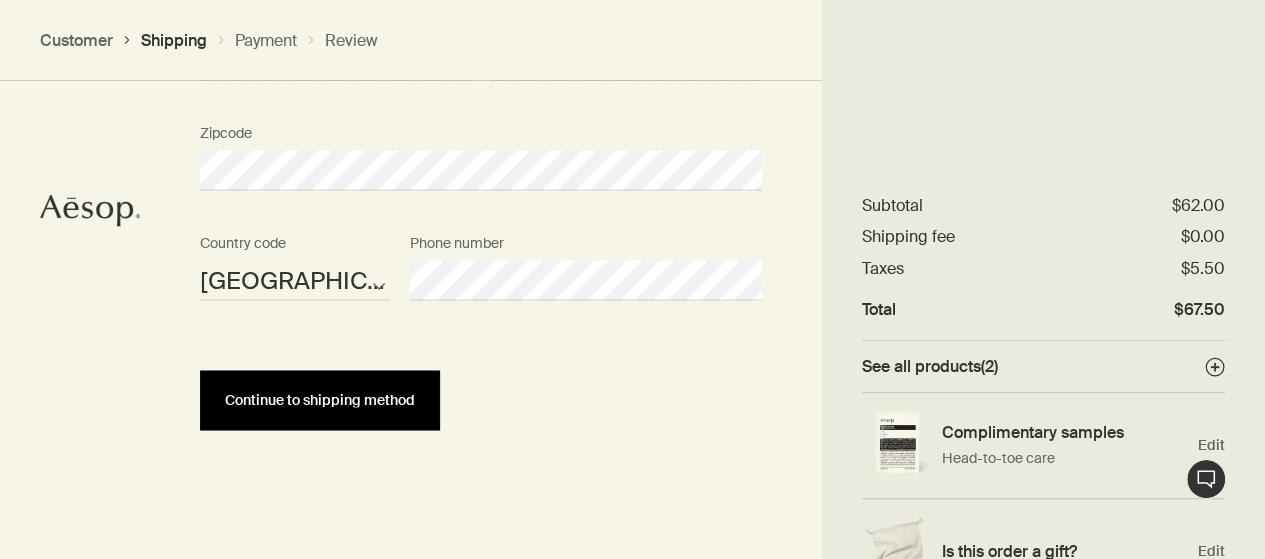 click on "Continue to shipping method" at bounding box center [320, 399] 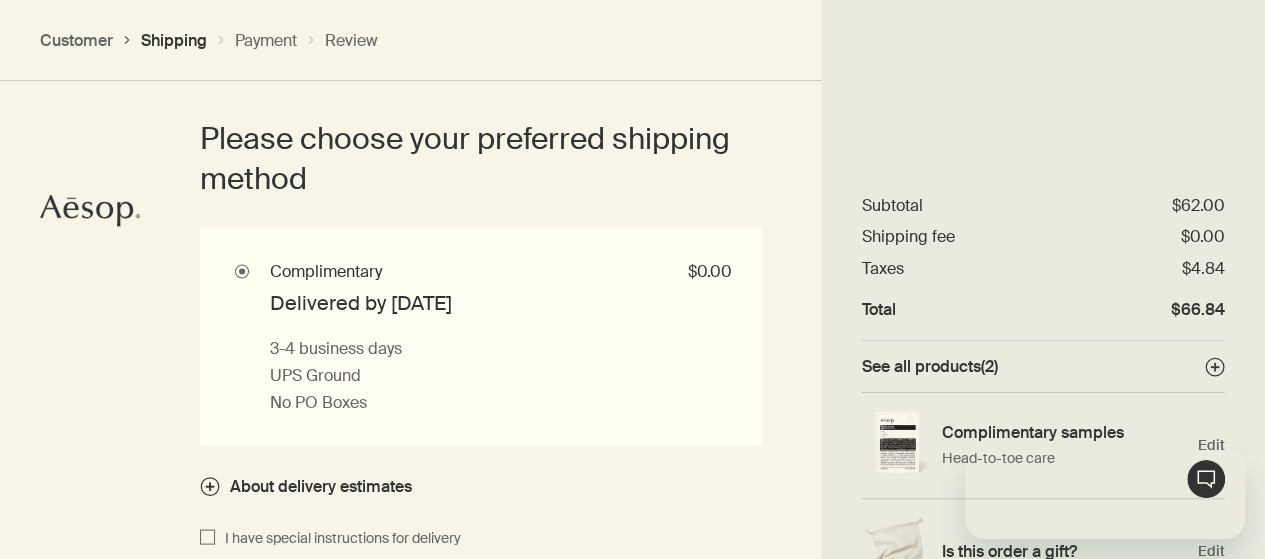 scroll, scrollTop: 0, scrollLeft: 0, axis: both 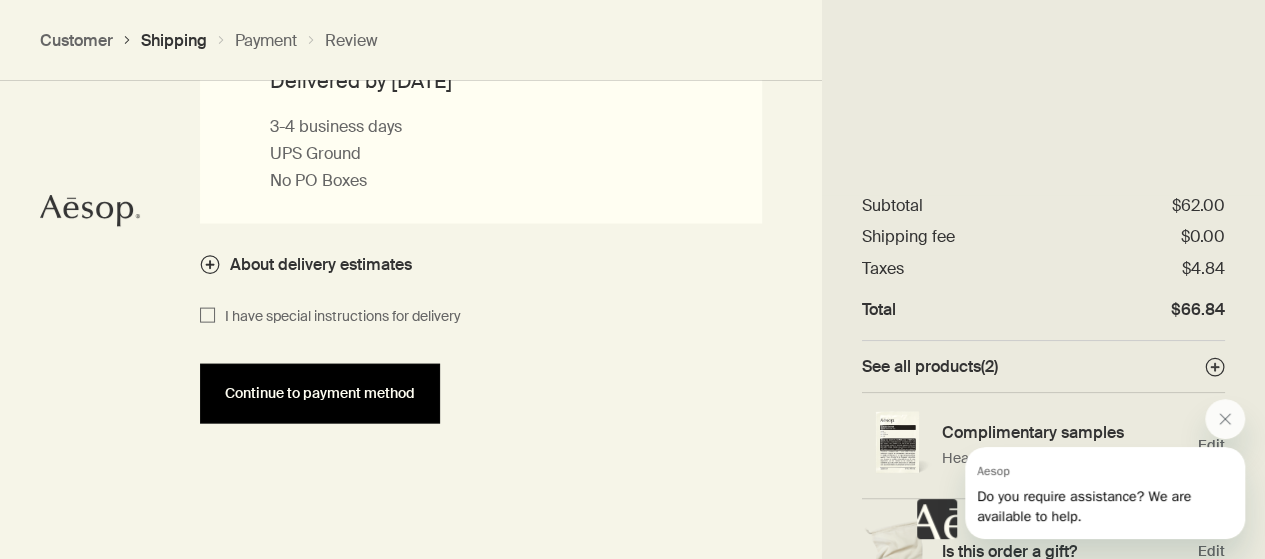 click on "Continue to payment method" at bounding box center [320, 393] 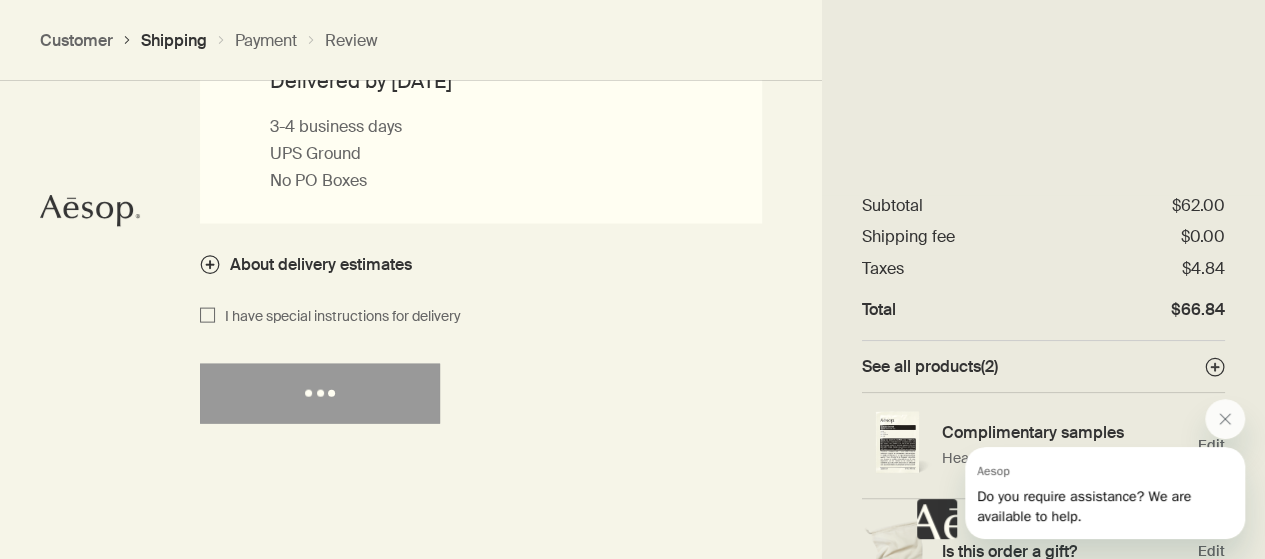 select on "US" 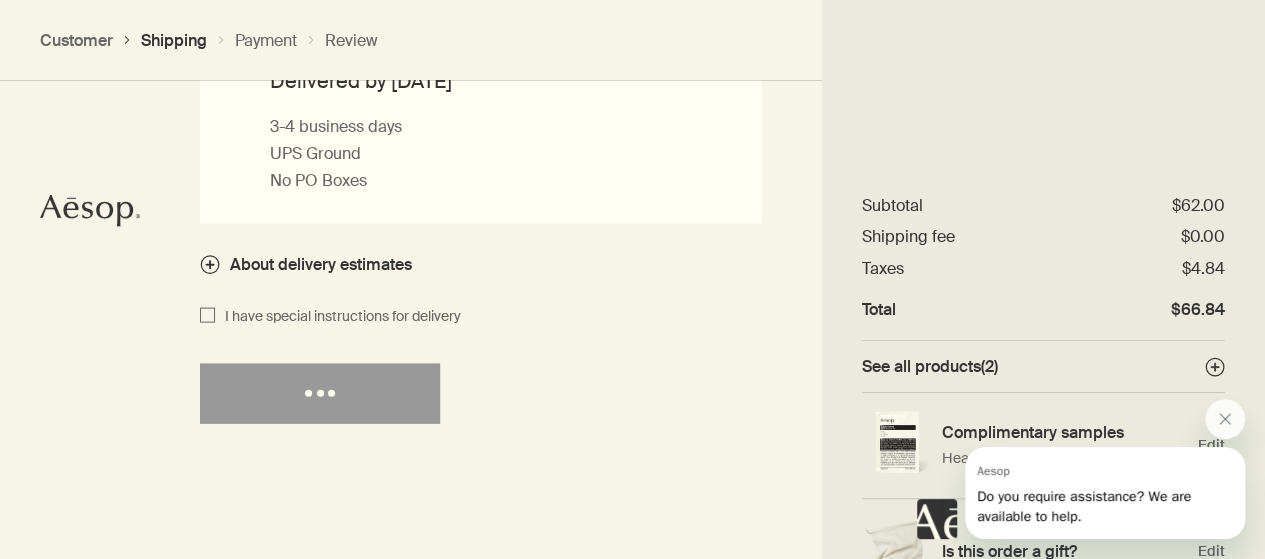 select on "US" 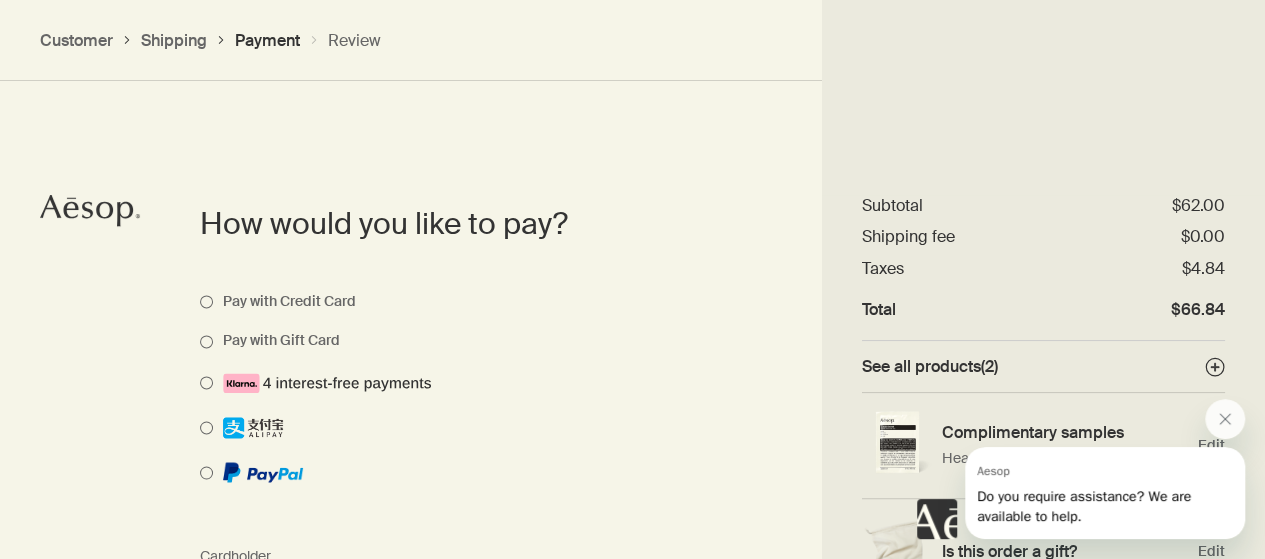 scroll, scrollTop: 1416, scrollLeft: 0, axis: vertical 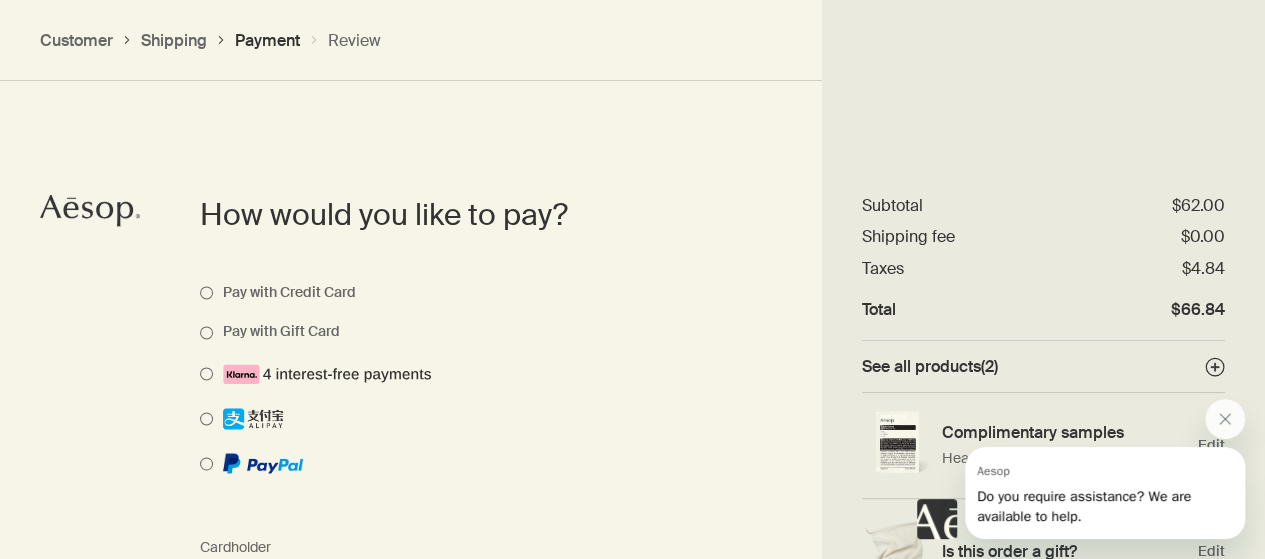 select on "US" 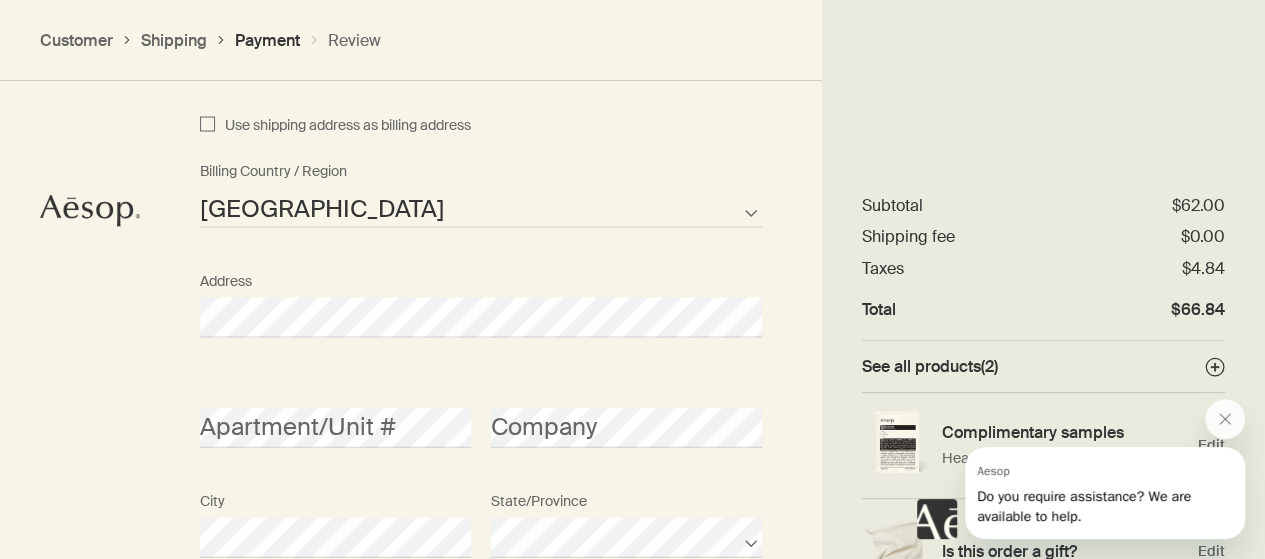 scroll, scrollTop: 1916, scrollLeft: 0, axis: vertical 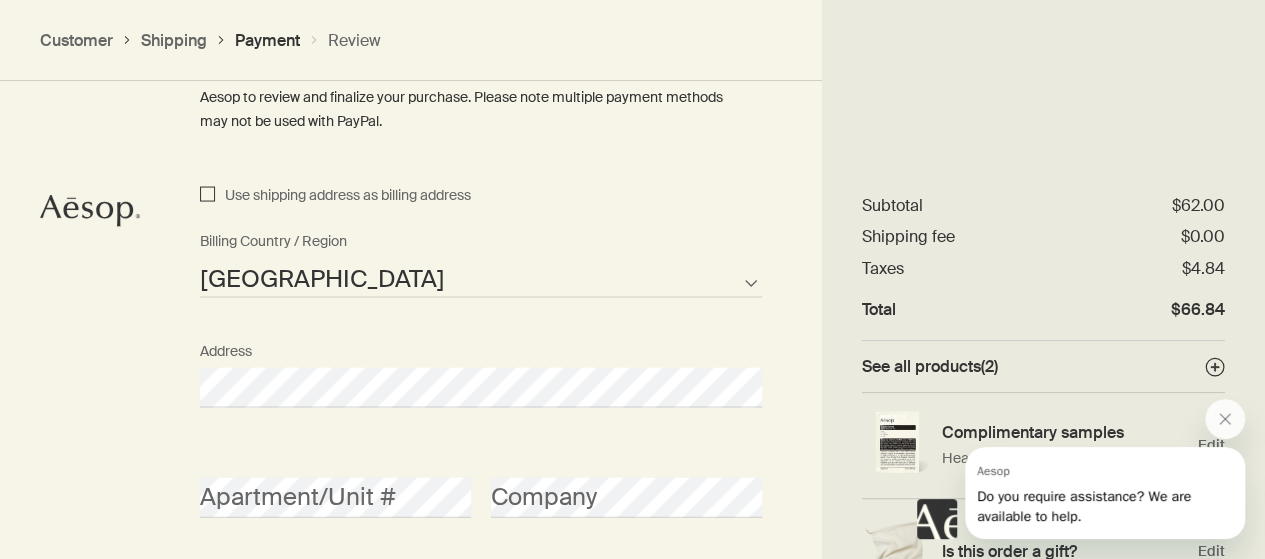 click on "Use shipping address as billing address" at bounding box center [335, 196] 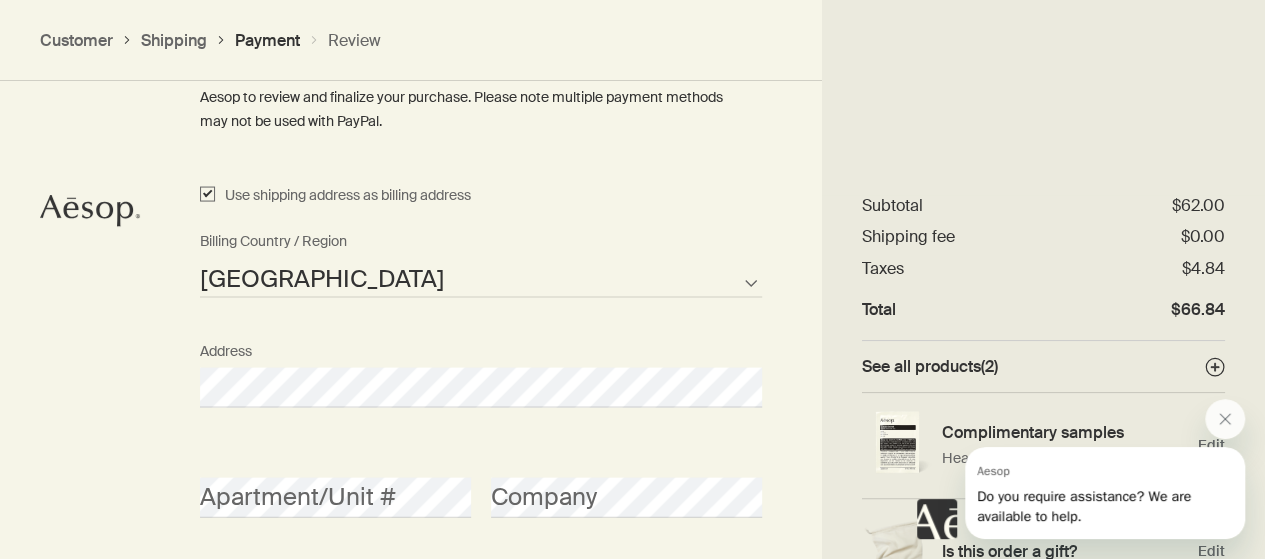 checkbox on "true" 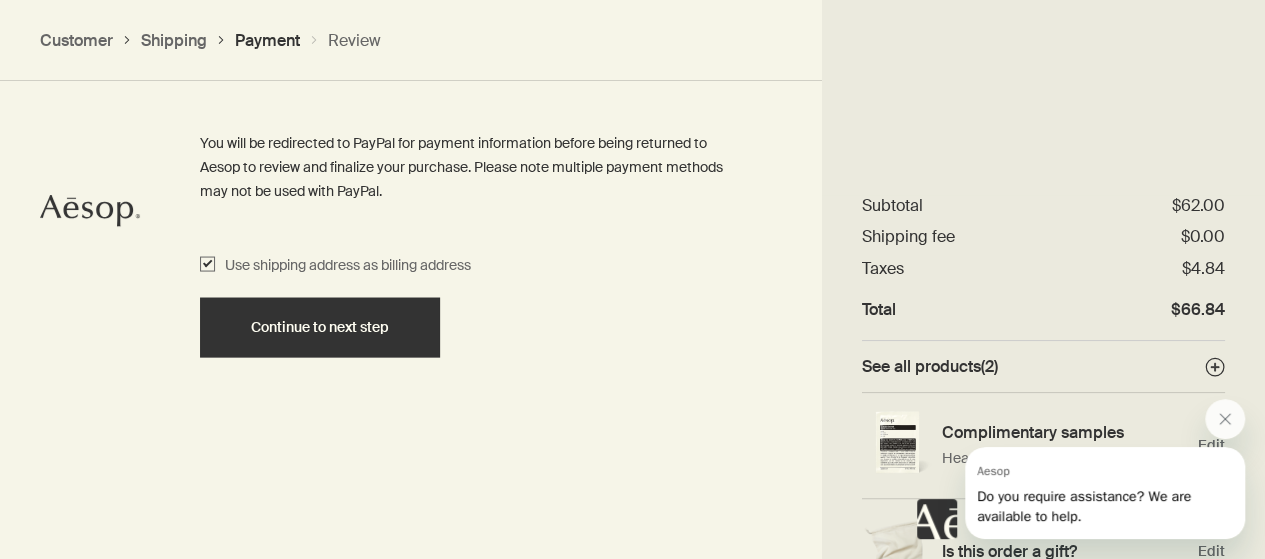 scroll, scrollTop: 1916, scrollLeft: 0, axis: vertical 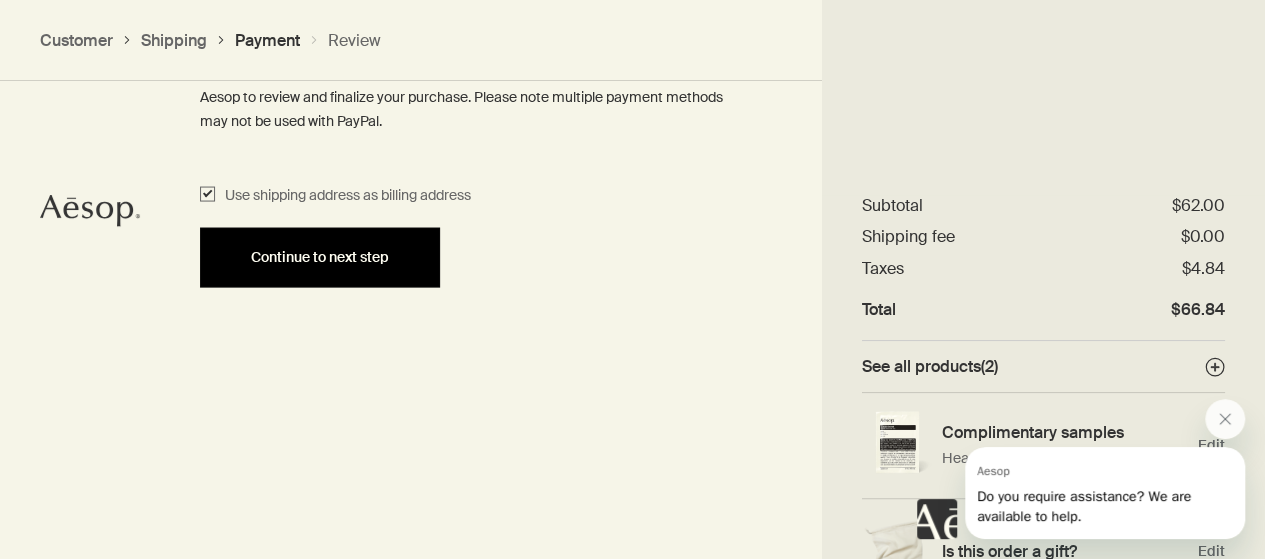 click on "Continue to next step" at bounding box center [320, 258] 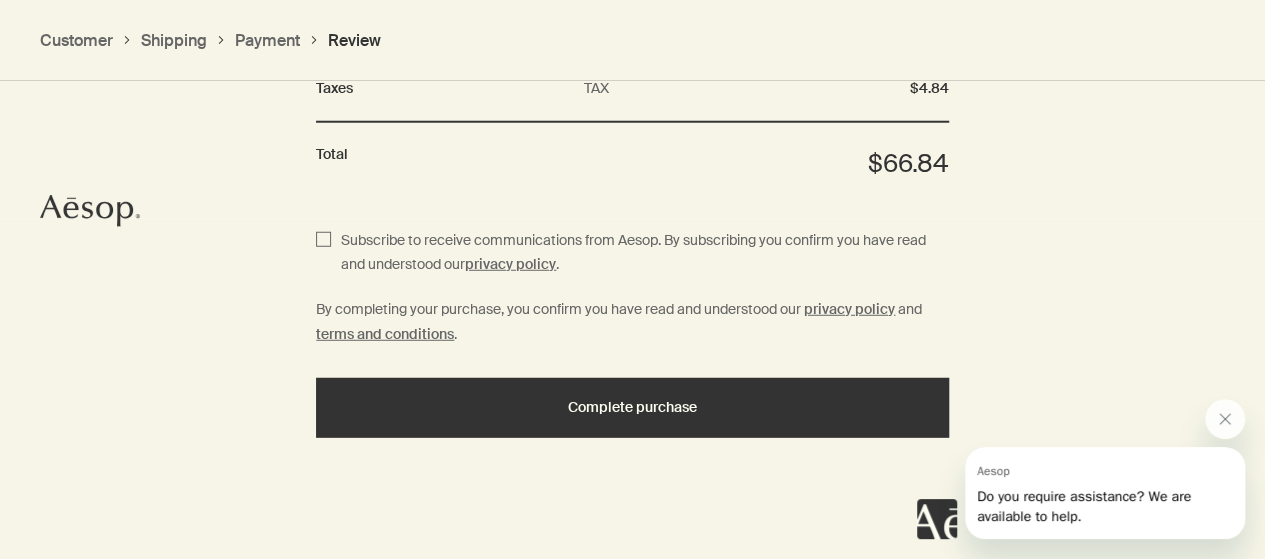 scroll, scrollTop: 2620, scrollLeft: 0, axis: vertical 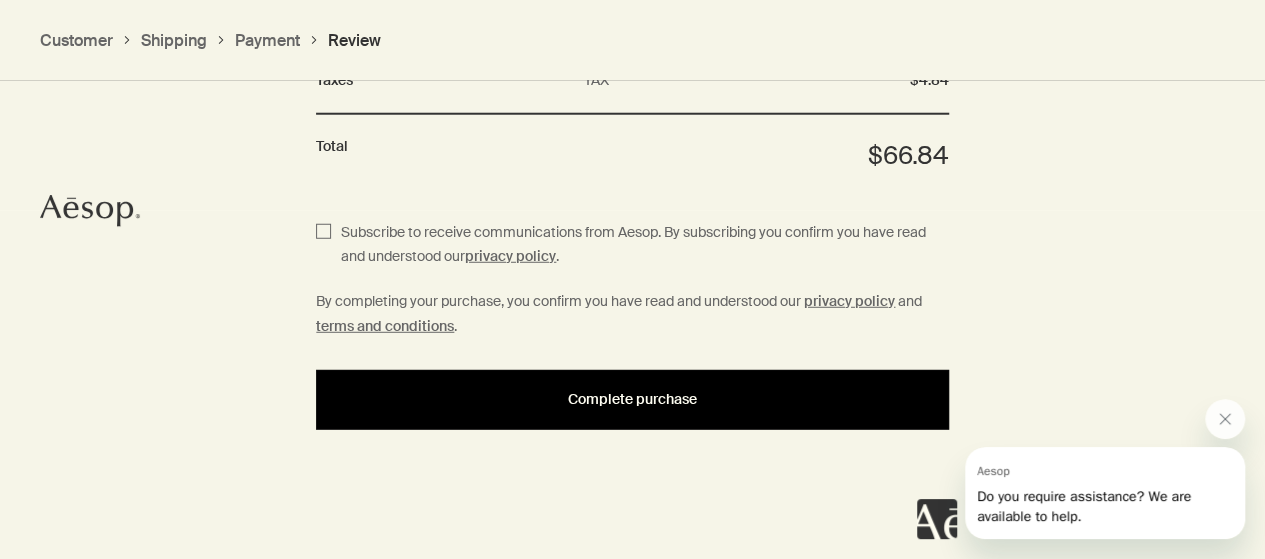 click on "Complete purchase" at bounding box center (632, 399) 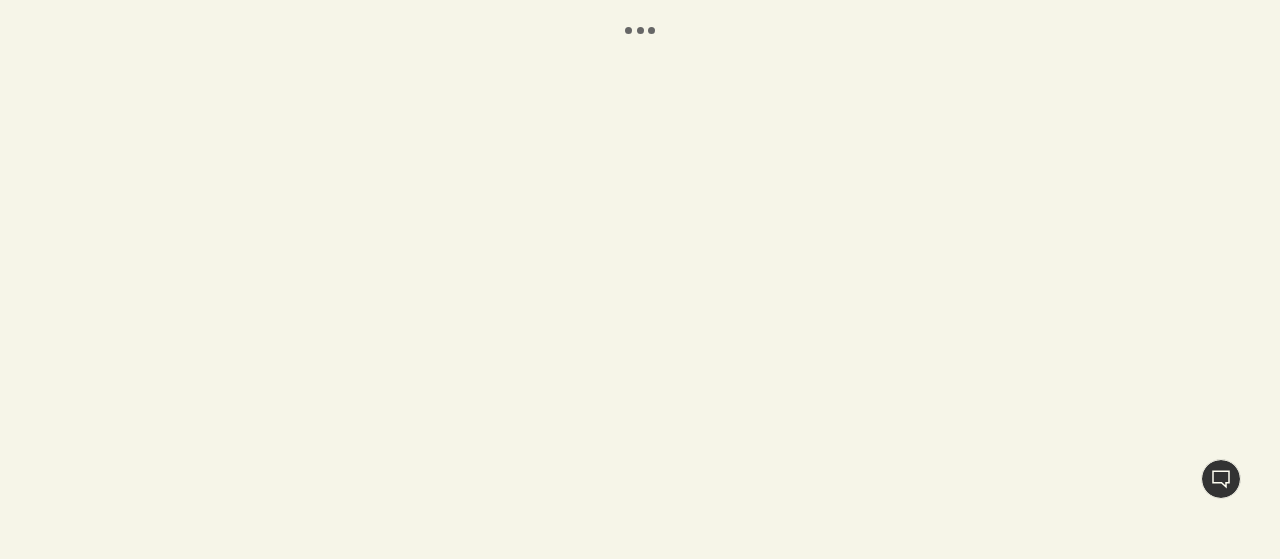 scroll, scrollTop: 0, scrollLeft: 0, axis: both 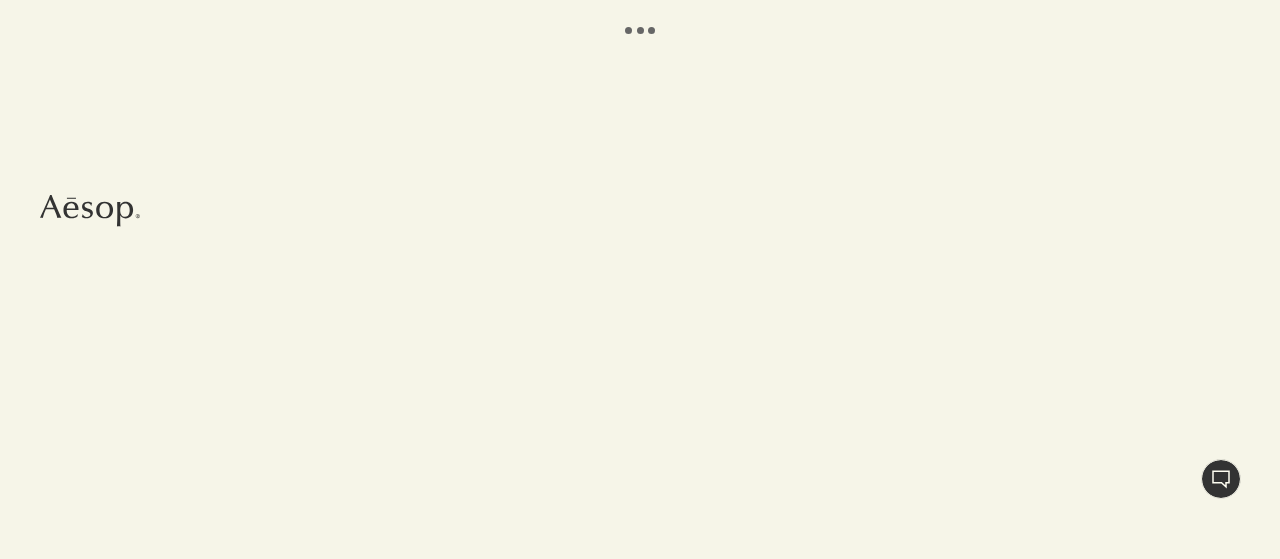 select on "US" 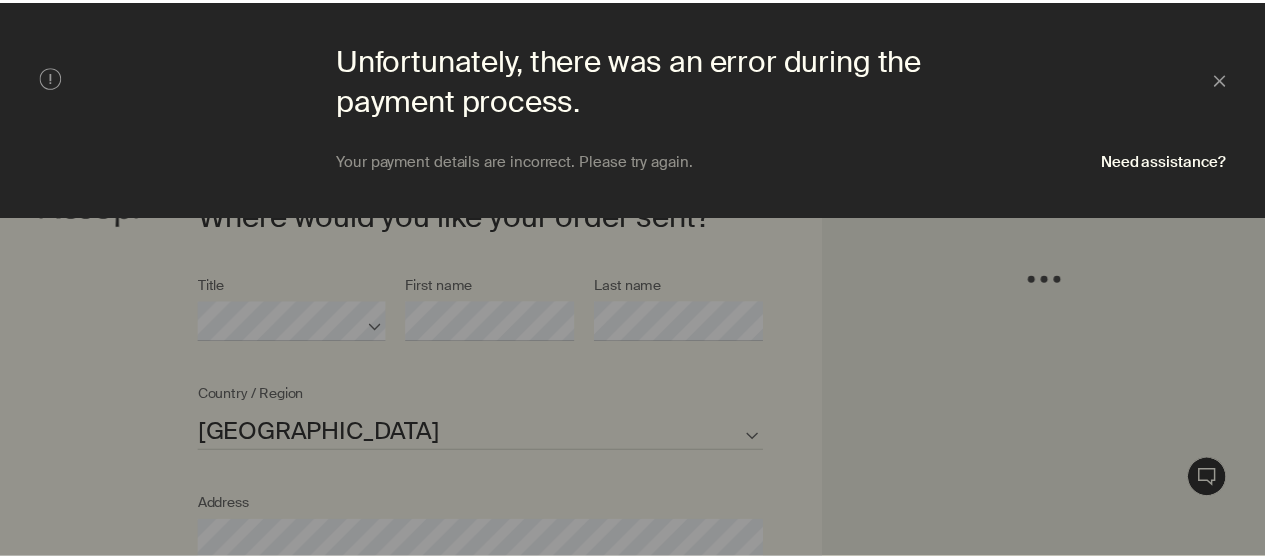 scroll, scrollTop: 864, scrollLeft: 0, axis: vertical 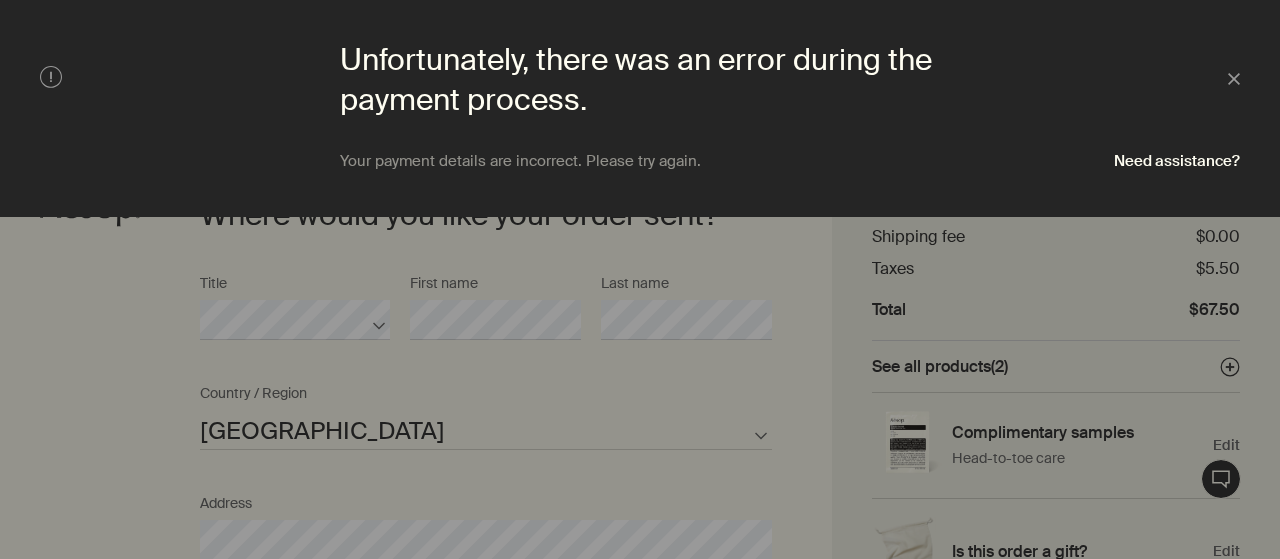 click at bounding box center (640, 279) 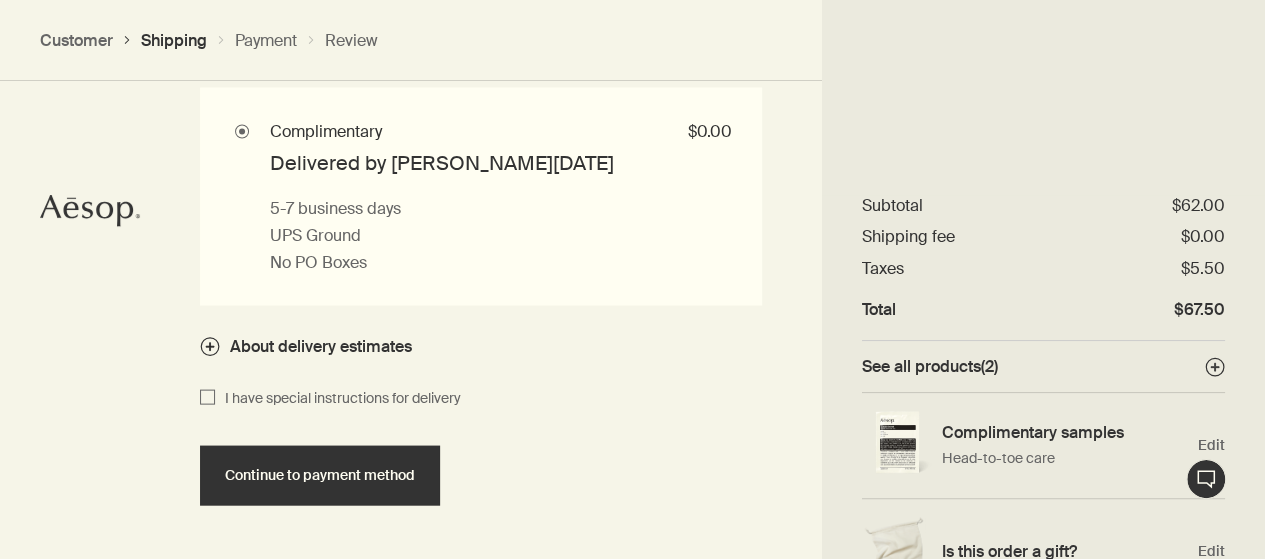 scroll, scrollTop: 2032, scrollLeft: 0, axis: vertical 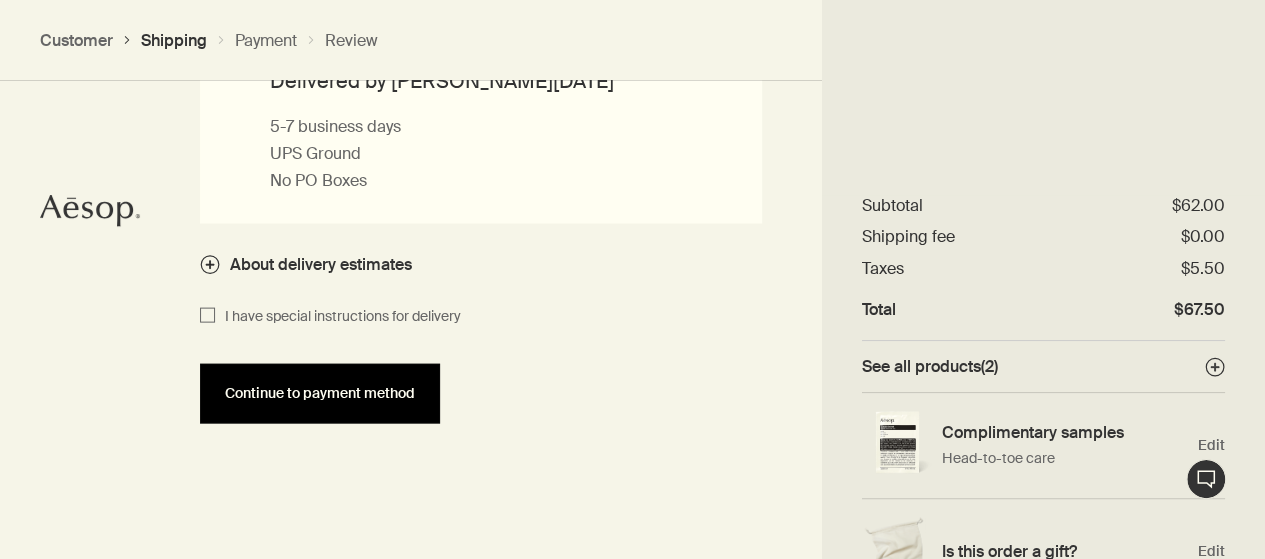 click on "Continue to payment method" at bounding box center [320, 394] 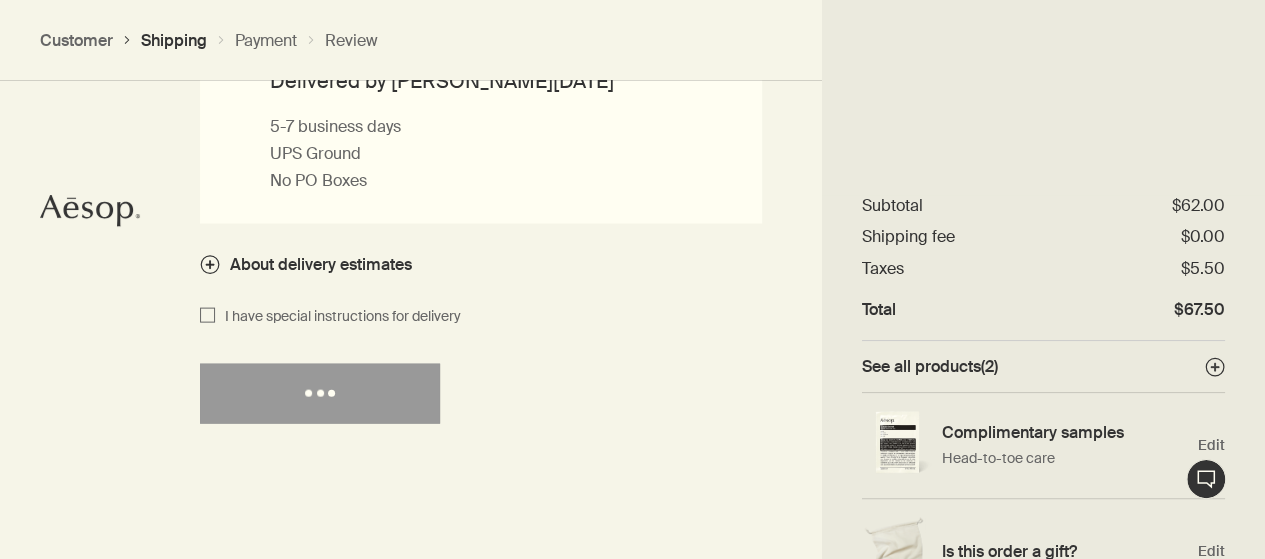 select on "US" 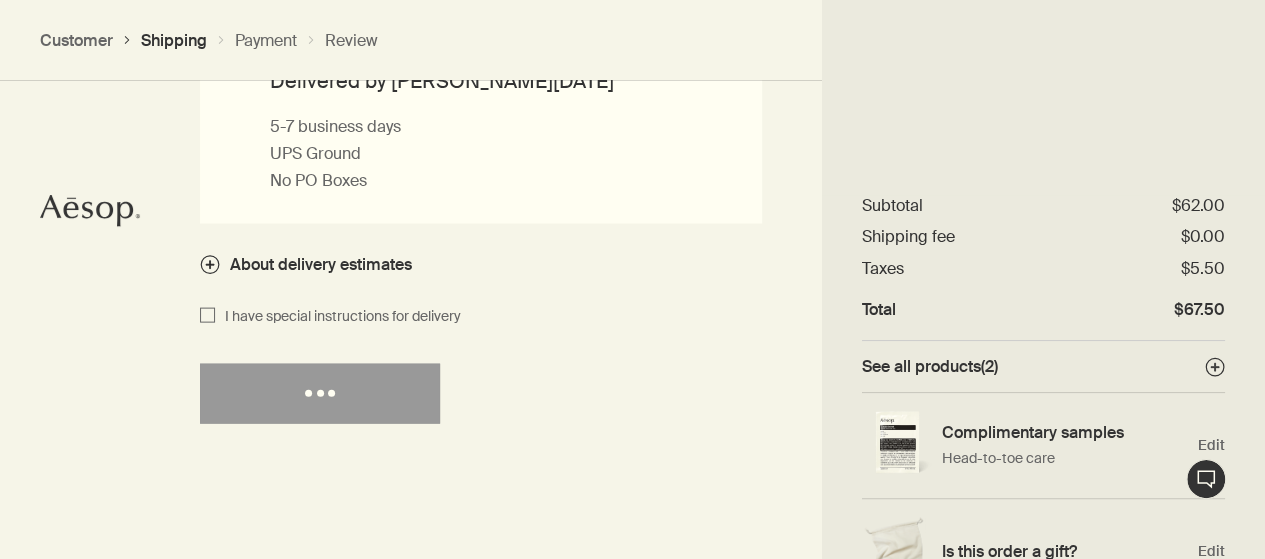 select on "US" 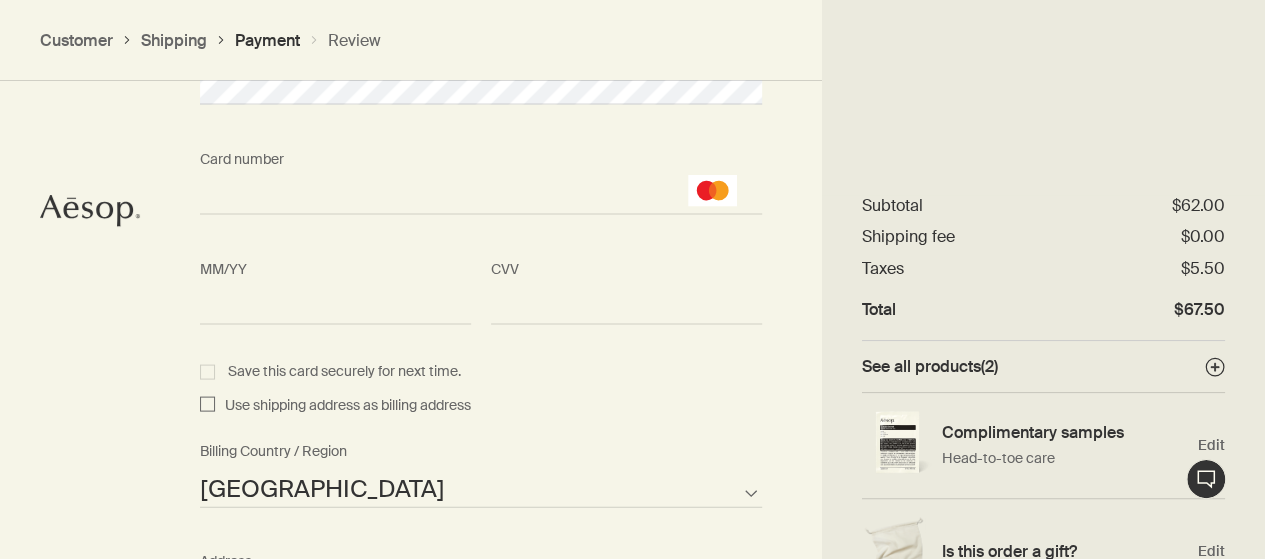 scroll, scrollTop: 1916, scrollLeft: 0, axis: vertical 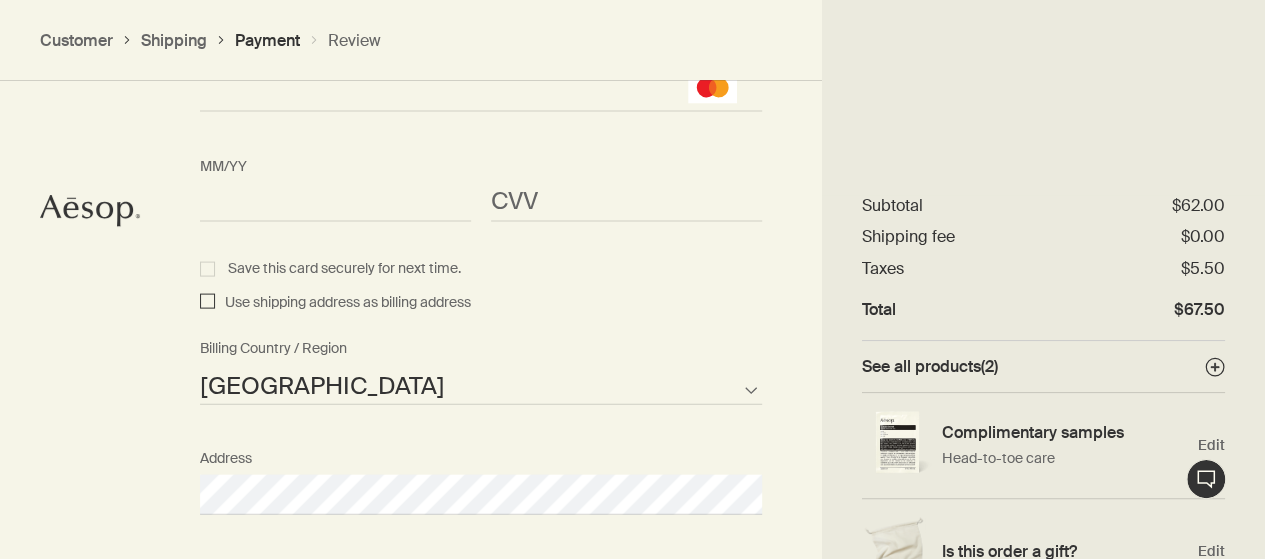 click on "Use shipping address as billing address" at bounding box center (207, 303) 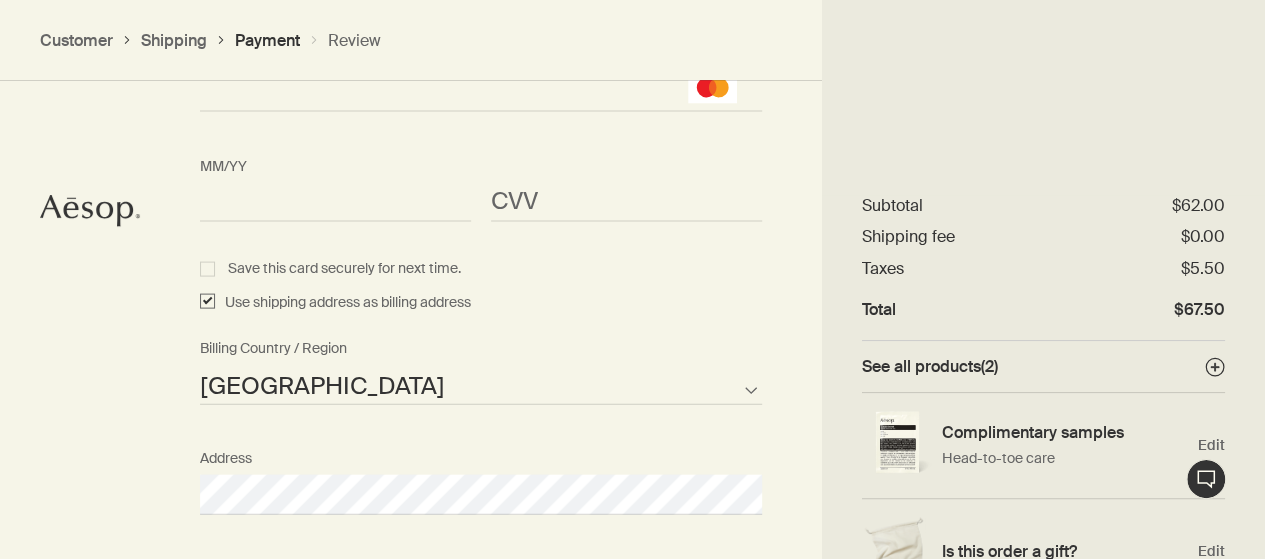 checkbox on "true" 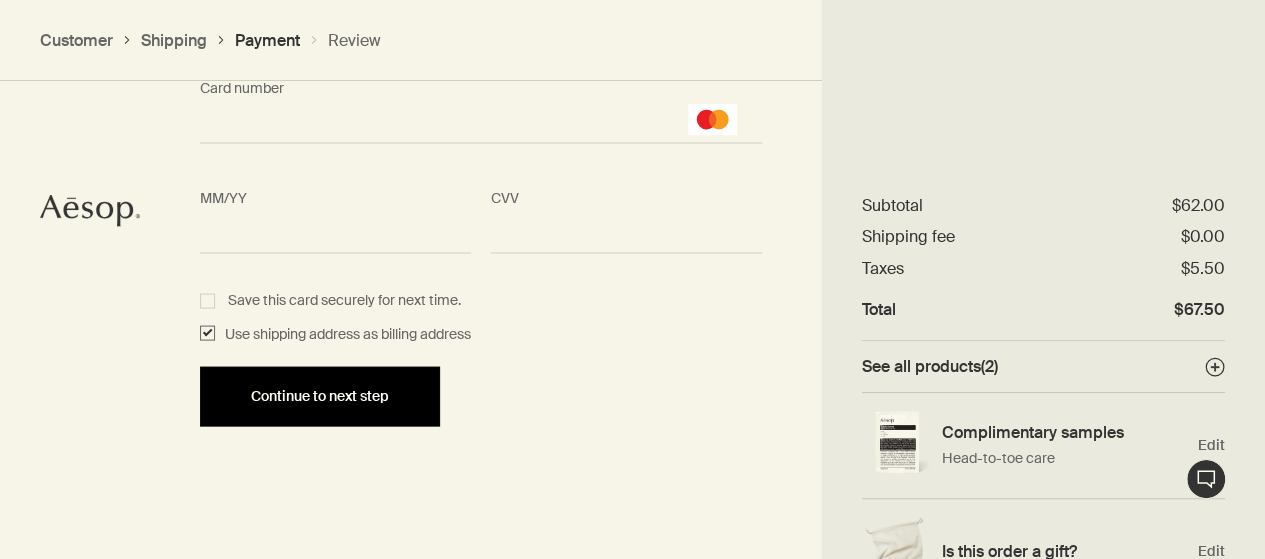 click on "Continue to next step" at bounding box center (320, 396) 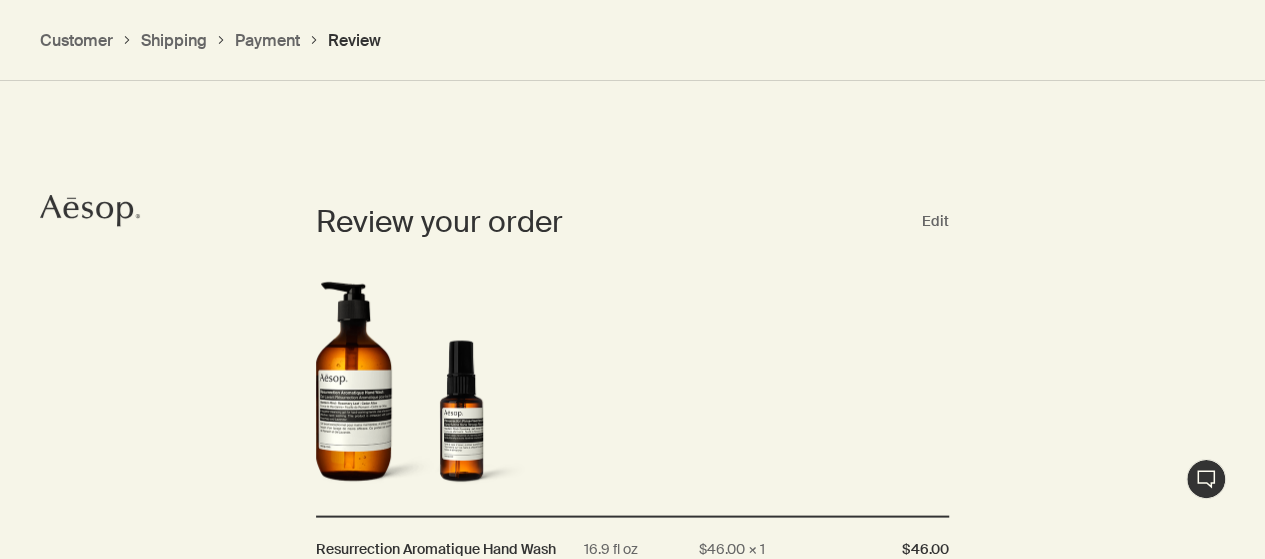 scroll, scrollTop: 1792, scrollLeft: 0, axis: vertical 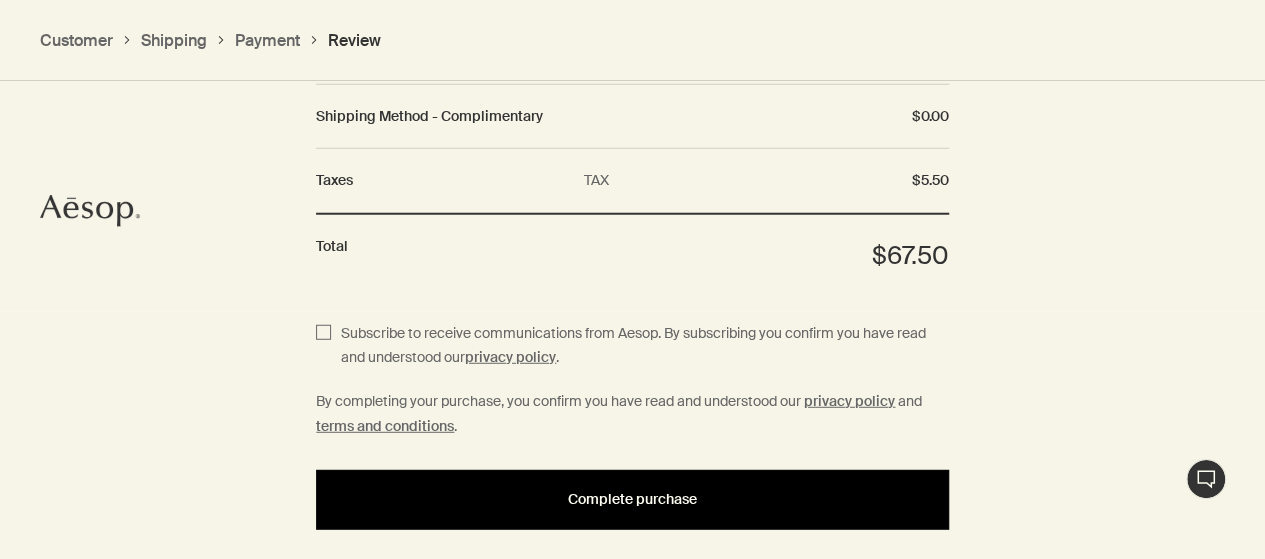 click on "Complete purchase" at bounding box center (632, 499) 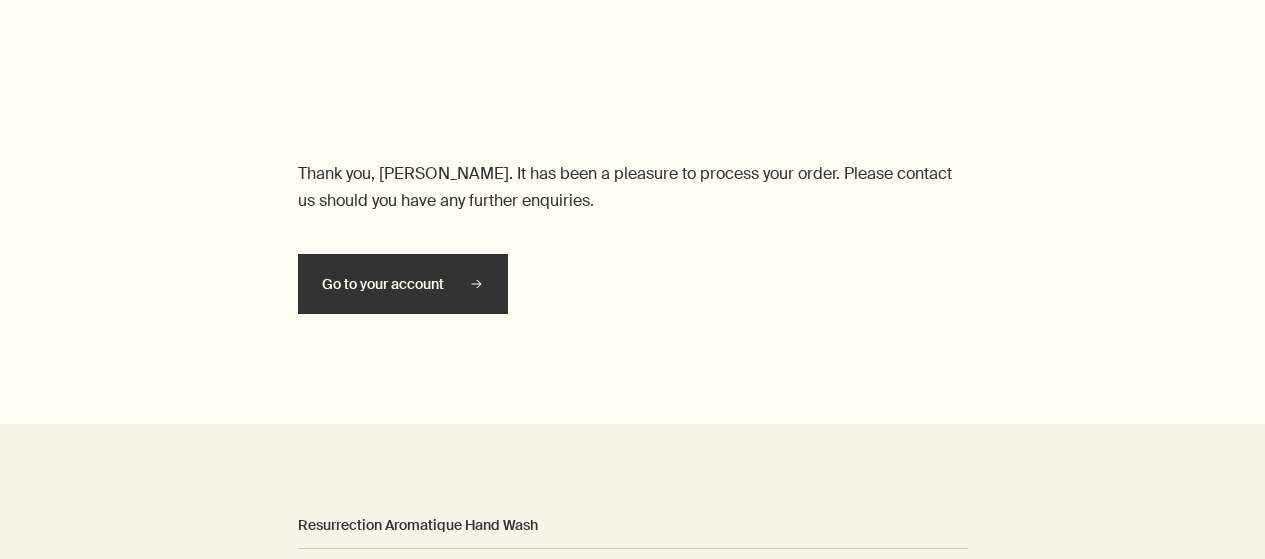 scroll, scrollTop: 0, scrollLeft: 0, axis: both 